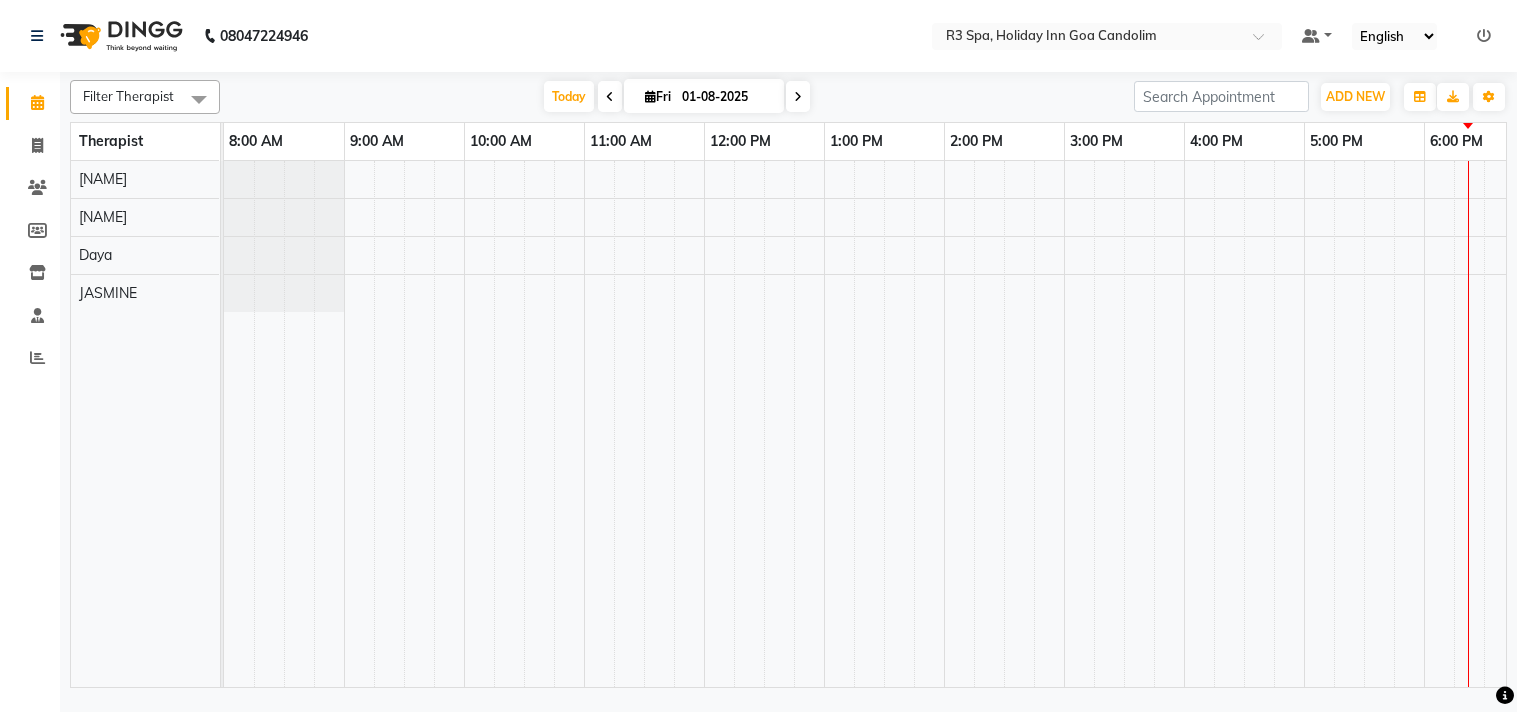 scroll, scrollTop: 0, scrollLeft: 0, axis: both 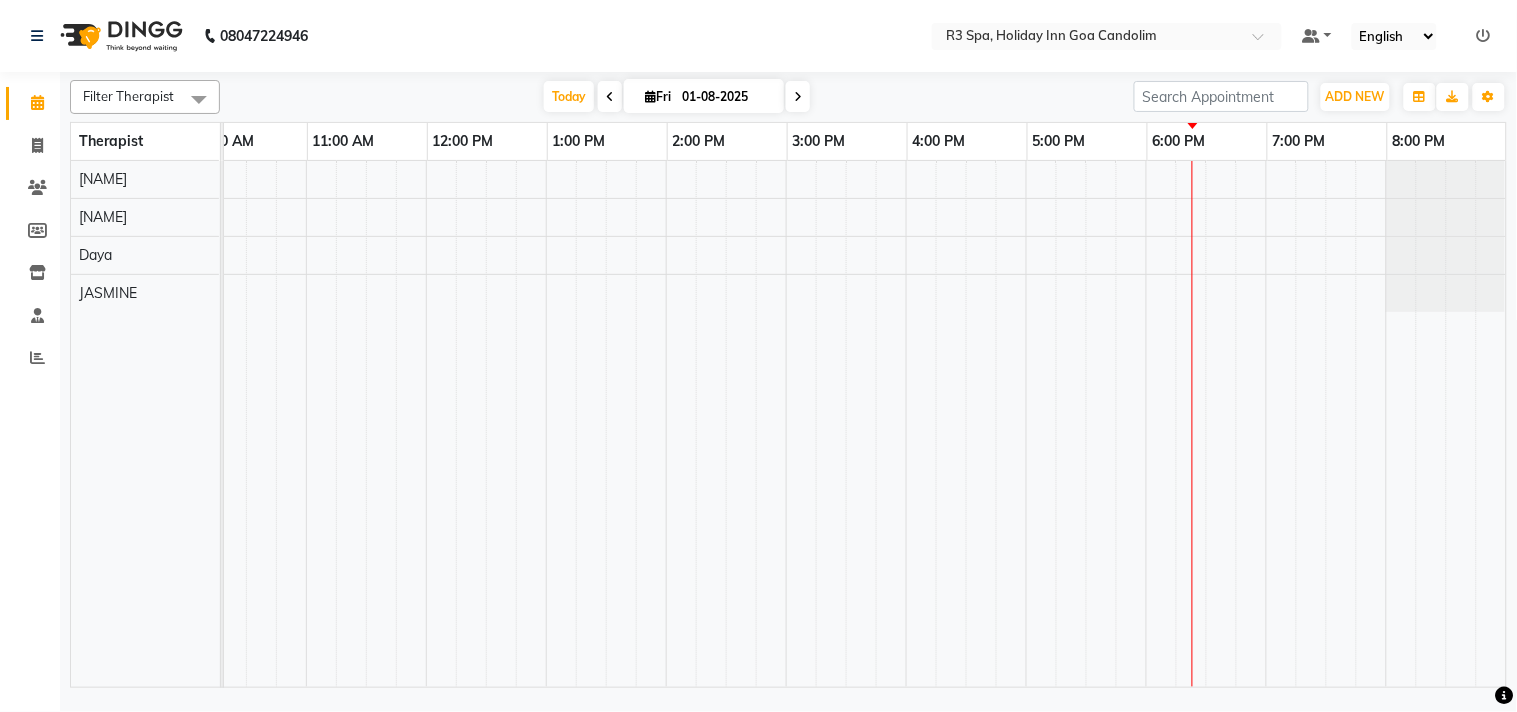 click at bounding box center [726, 424] 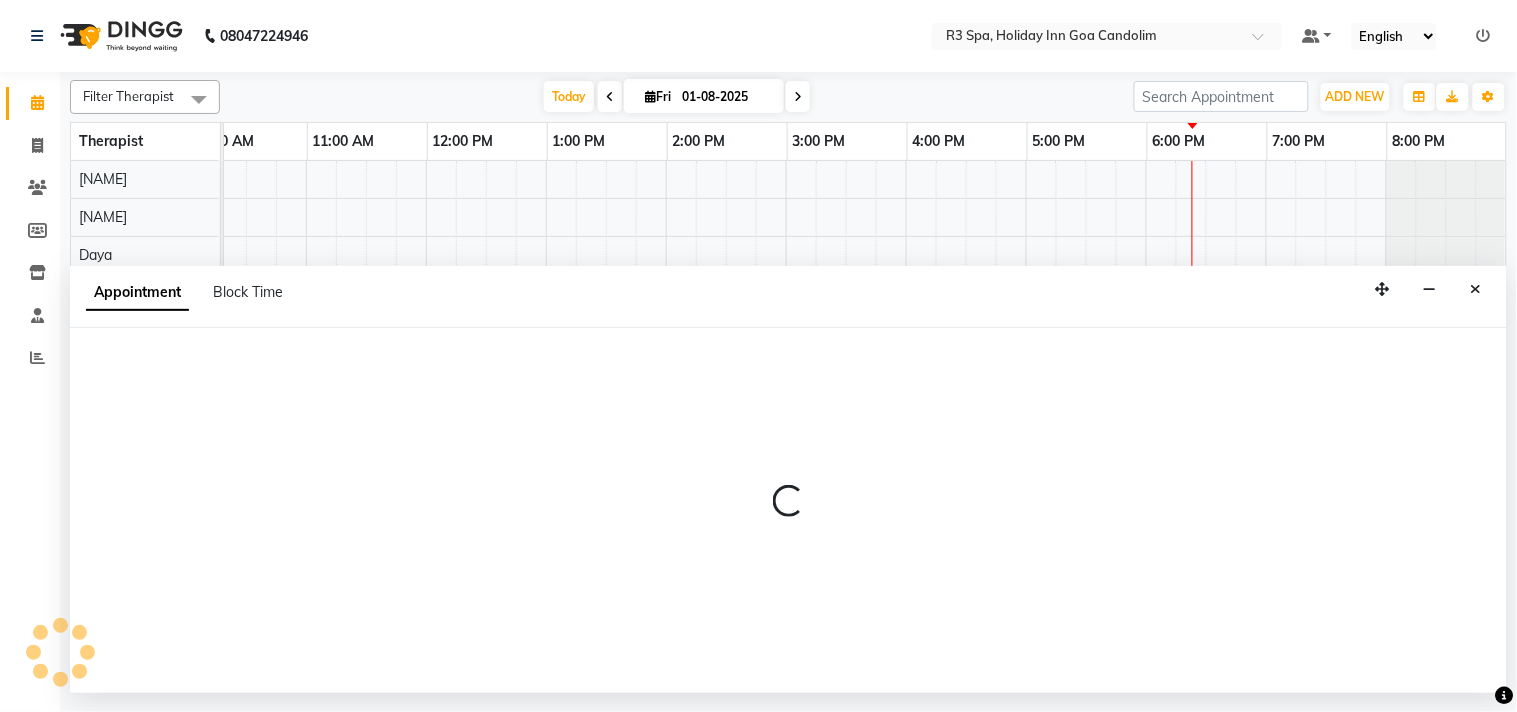 select on "71848" 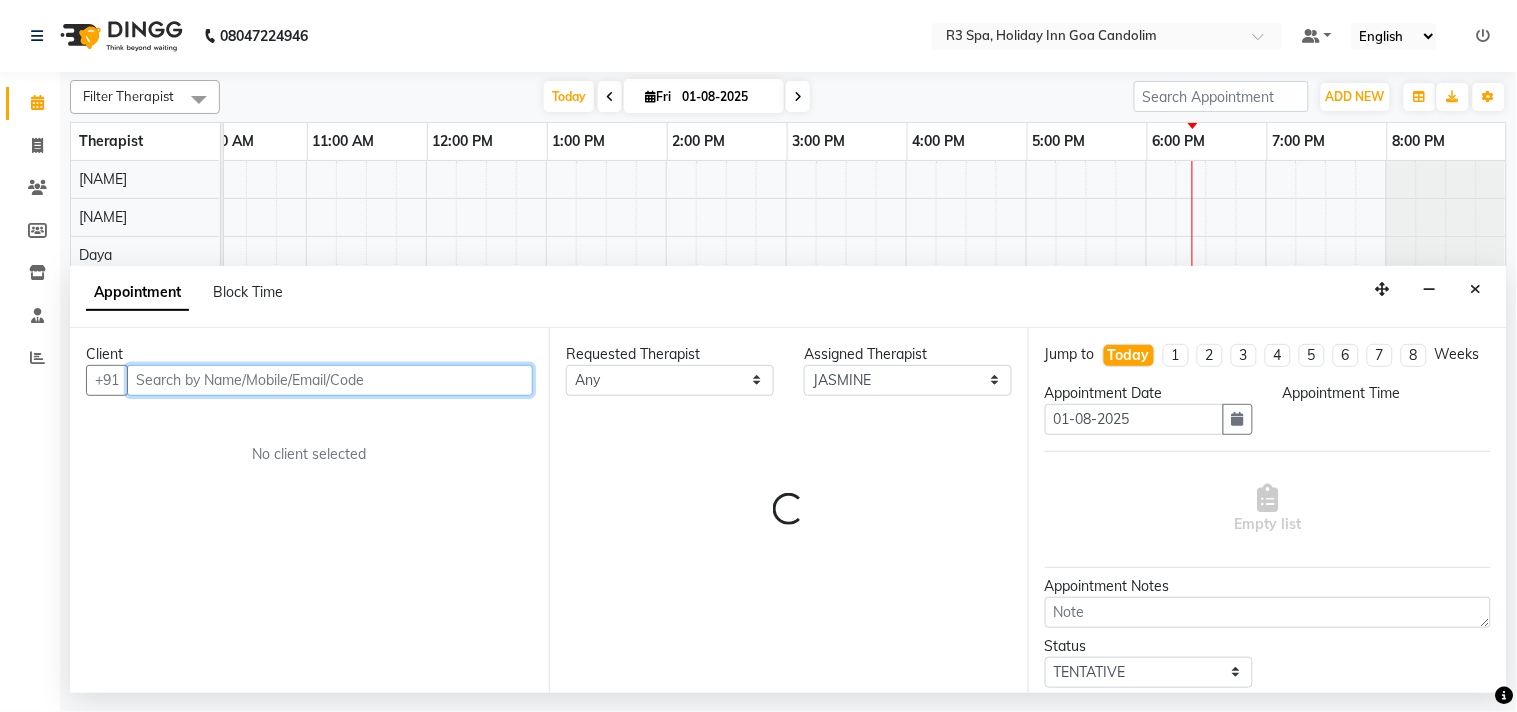 select on "1095" 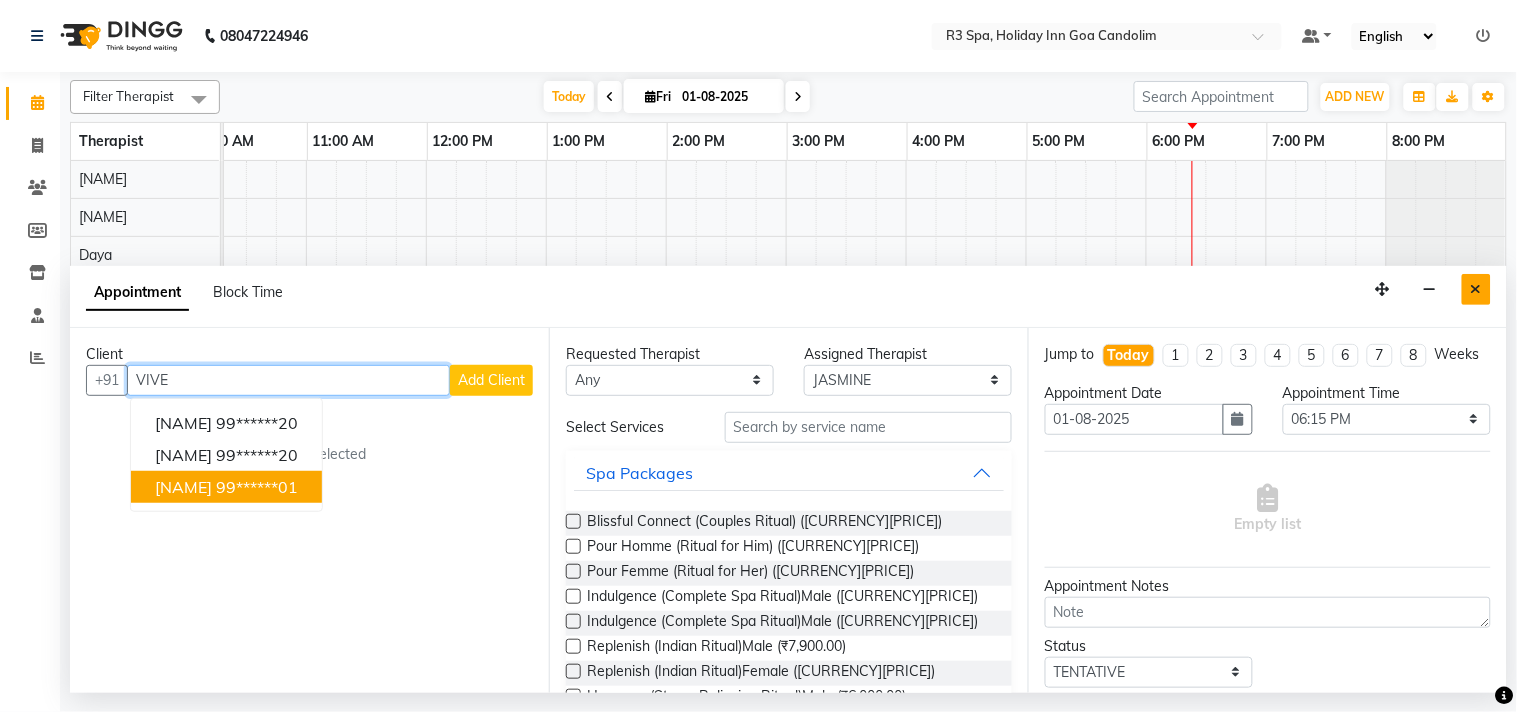 type on "VIVE" 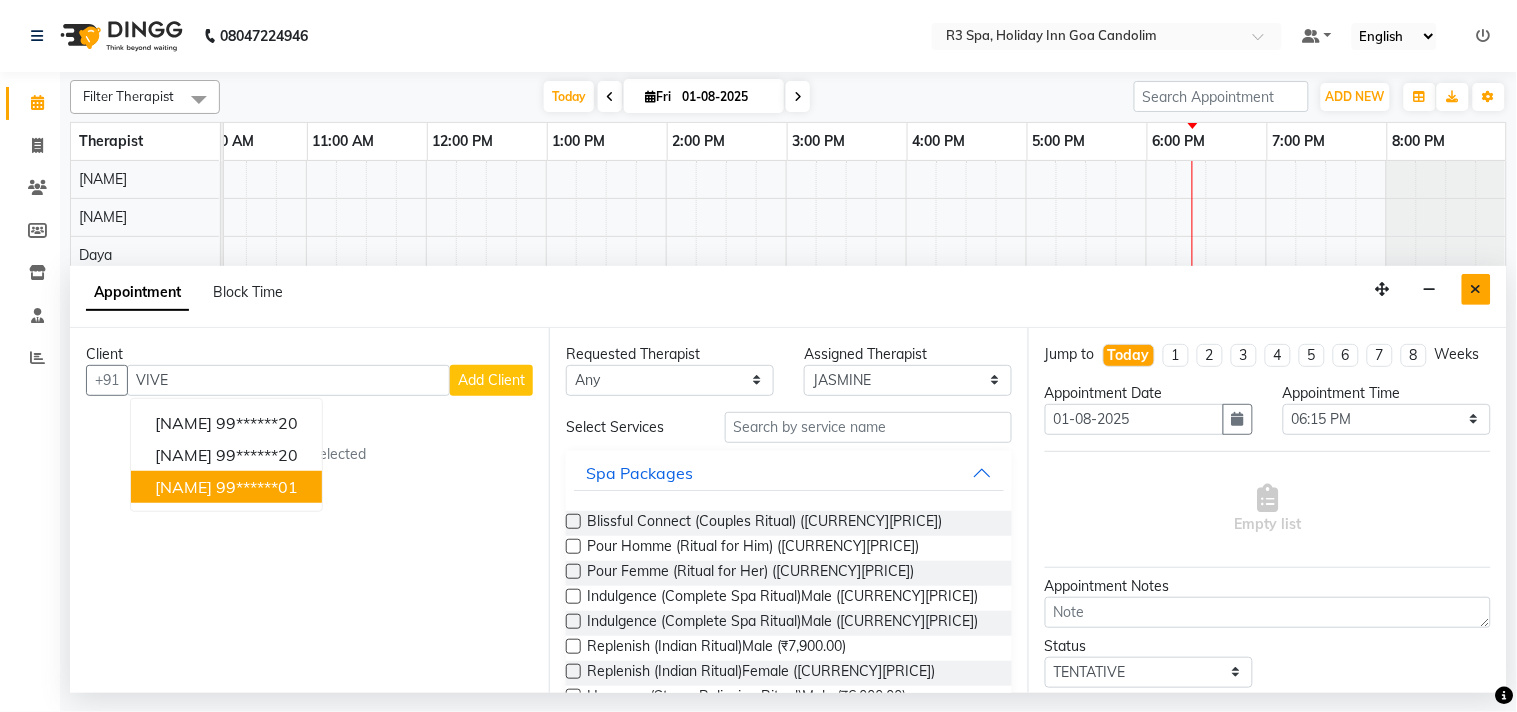 click at bounding box center [1476, 289] 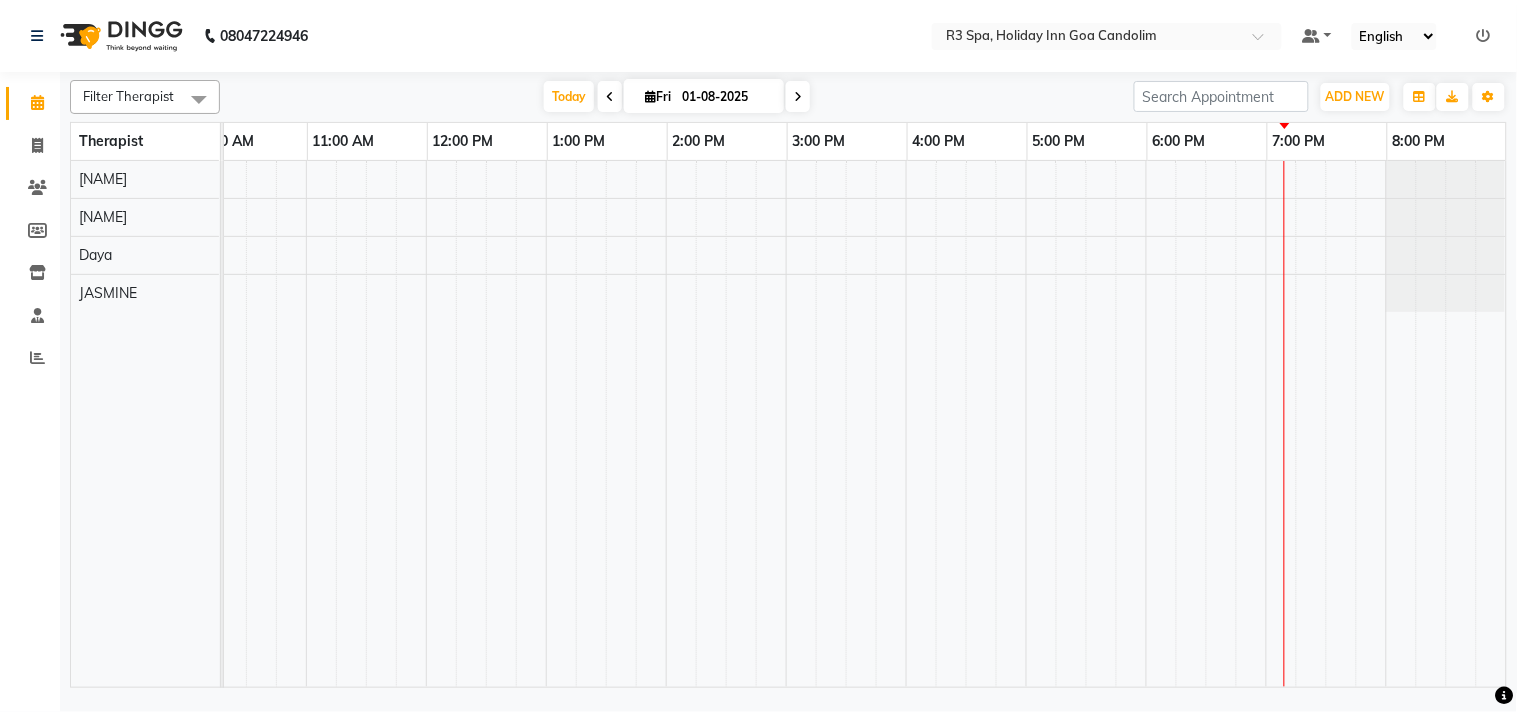 scroll, scrollTop: 0, scrollLeft: 115, axis: horizontal 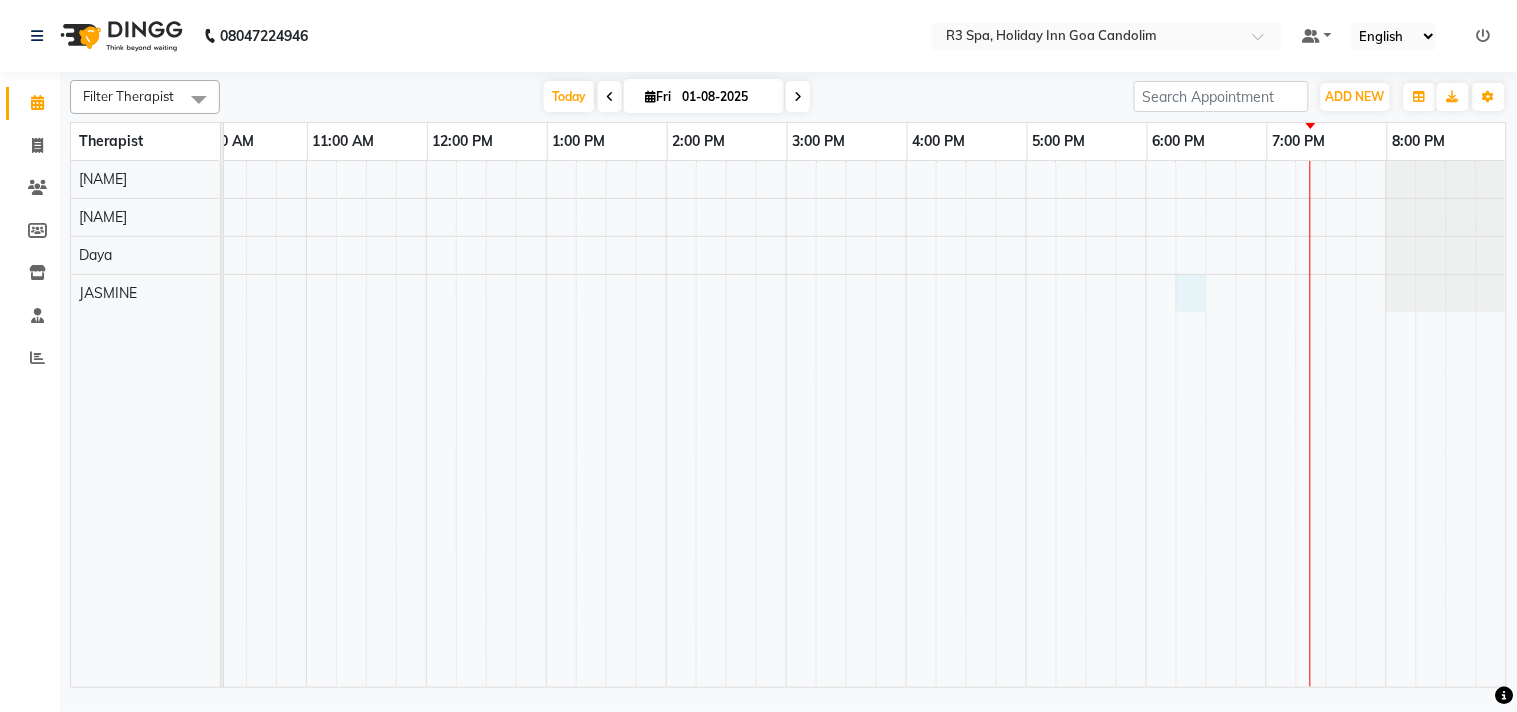 click at bounding box center (726, 424) 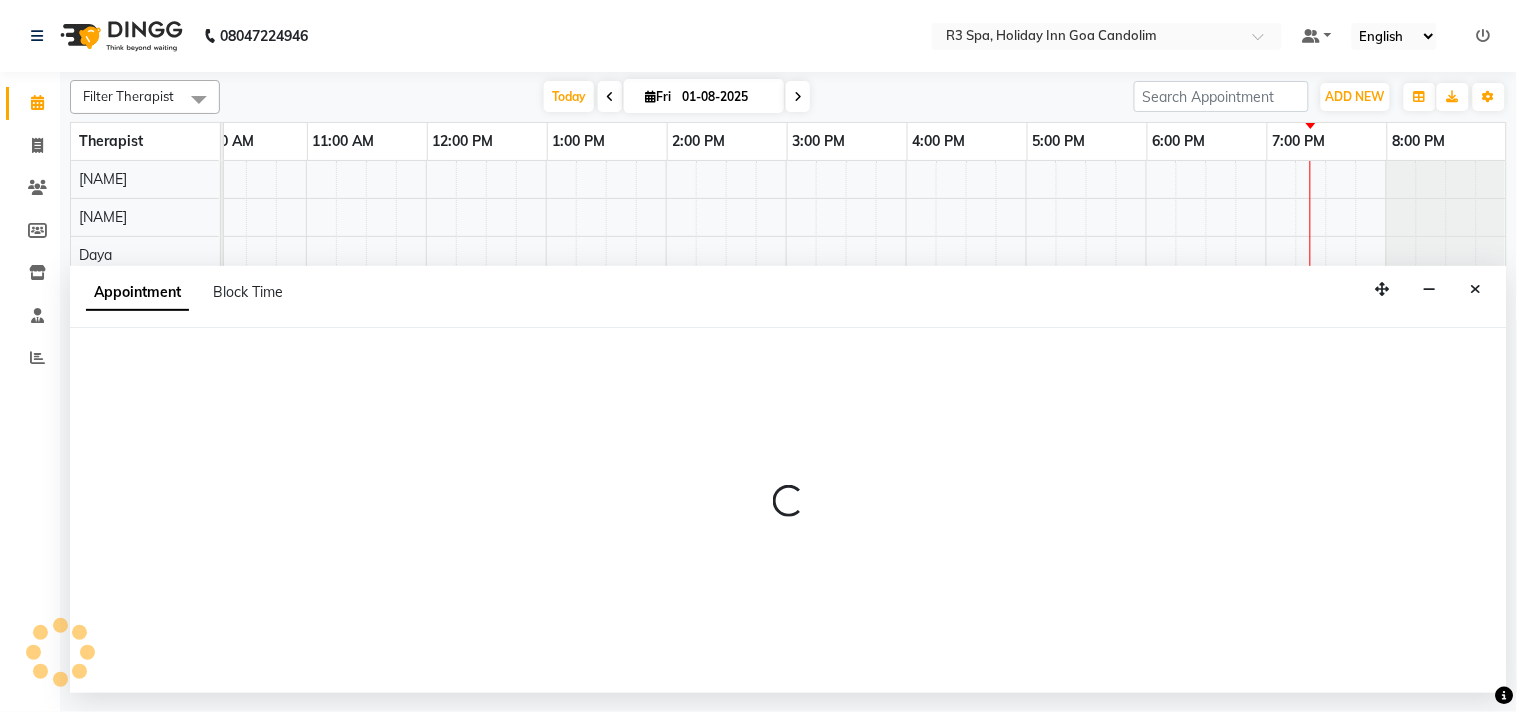select on "71848" 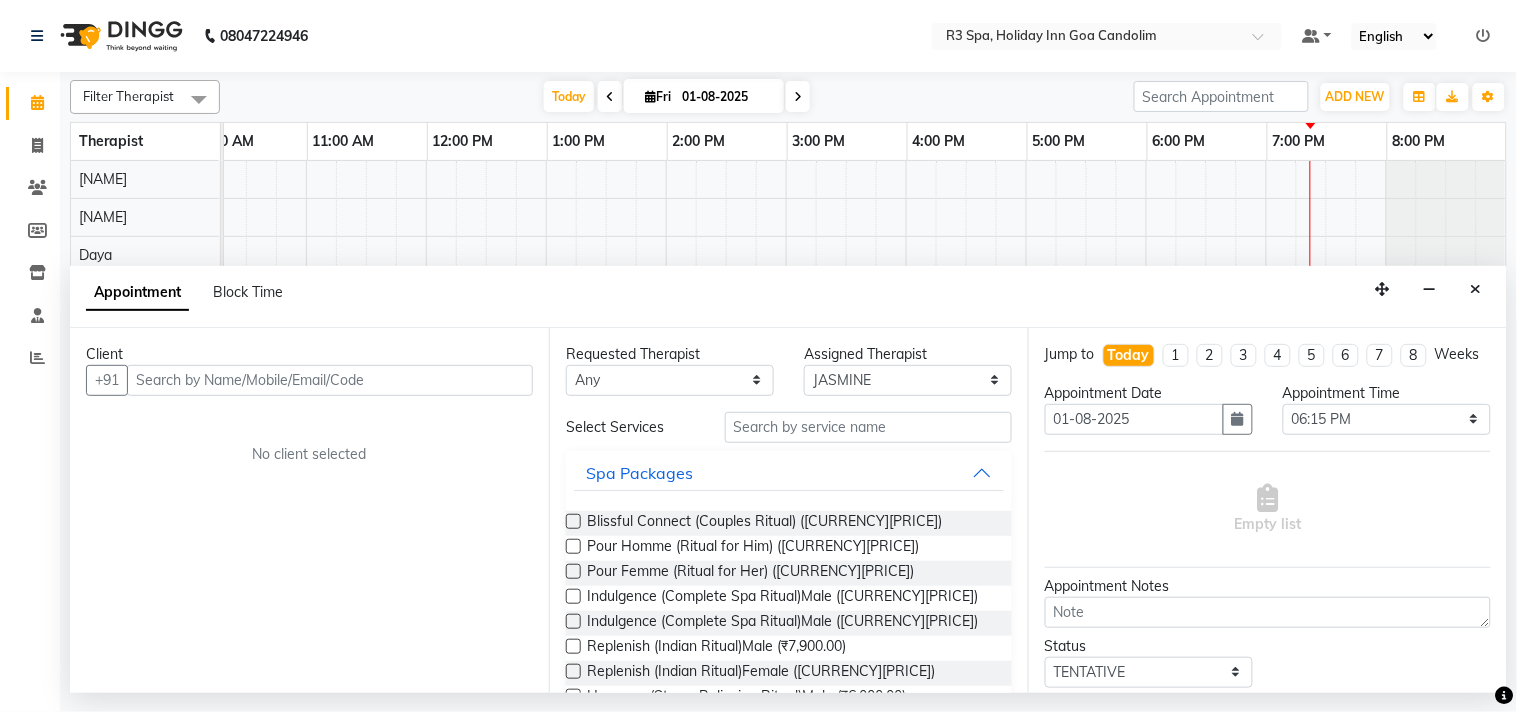 click at bounding box center (330, 380) 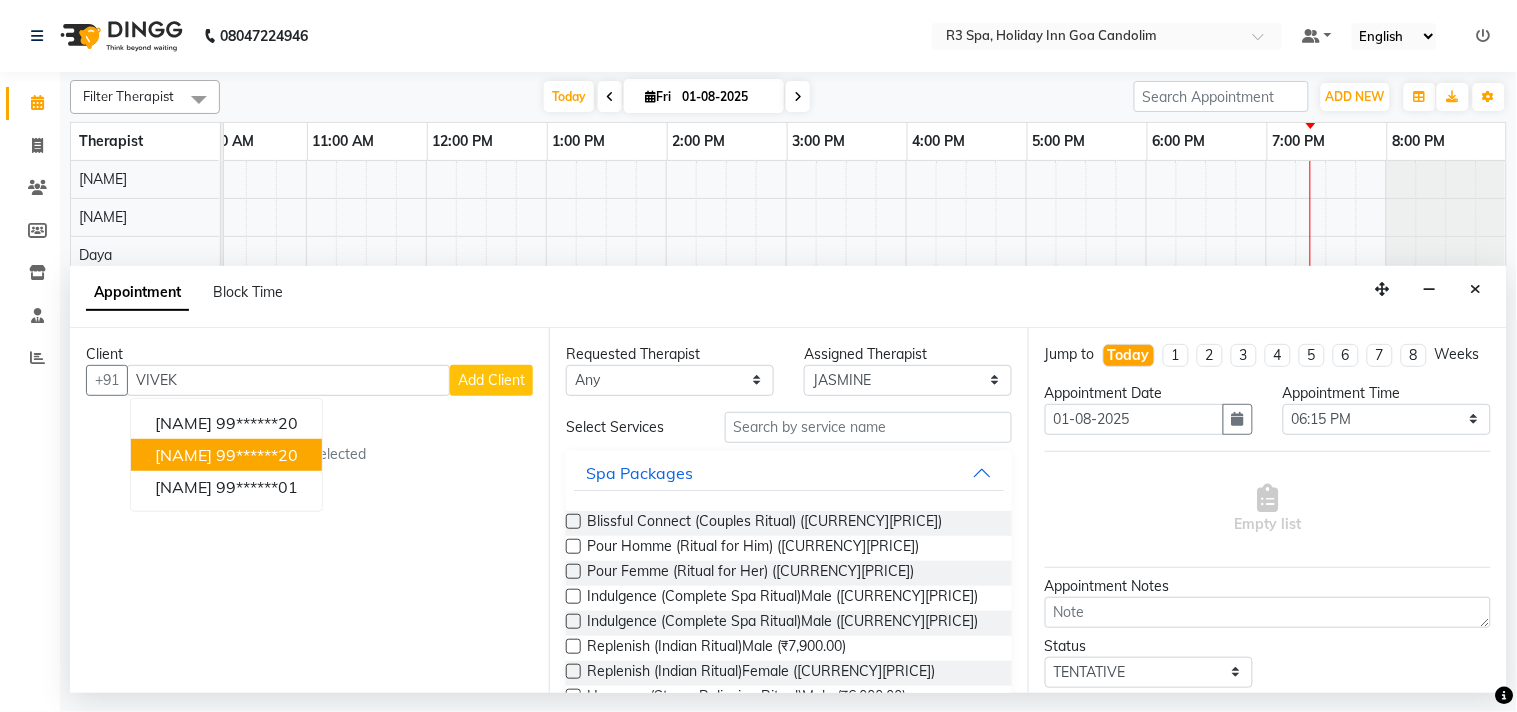 click on "99******20" at bounding box center (257, 455) 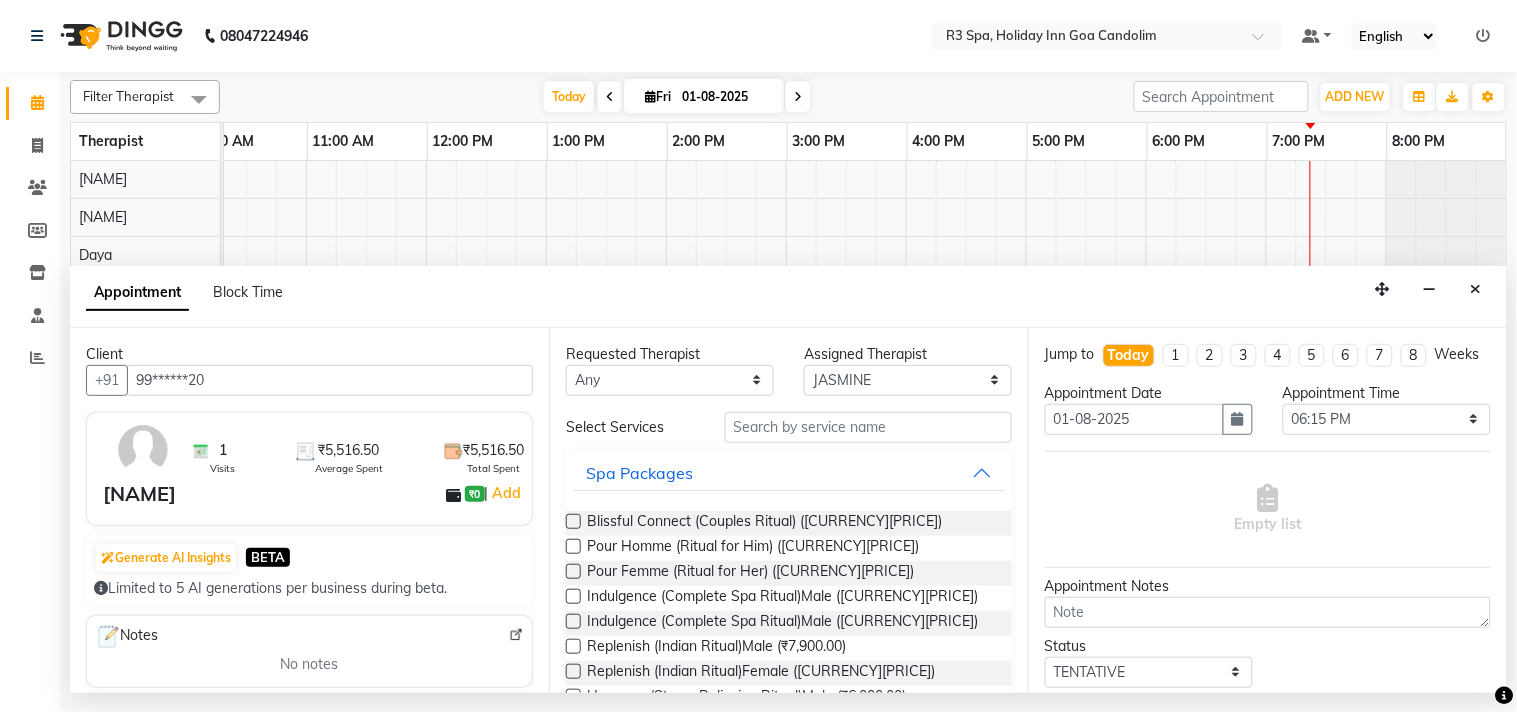type on "99******20" 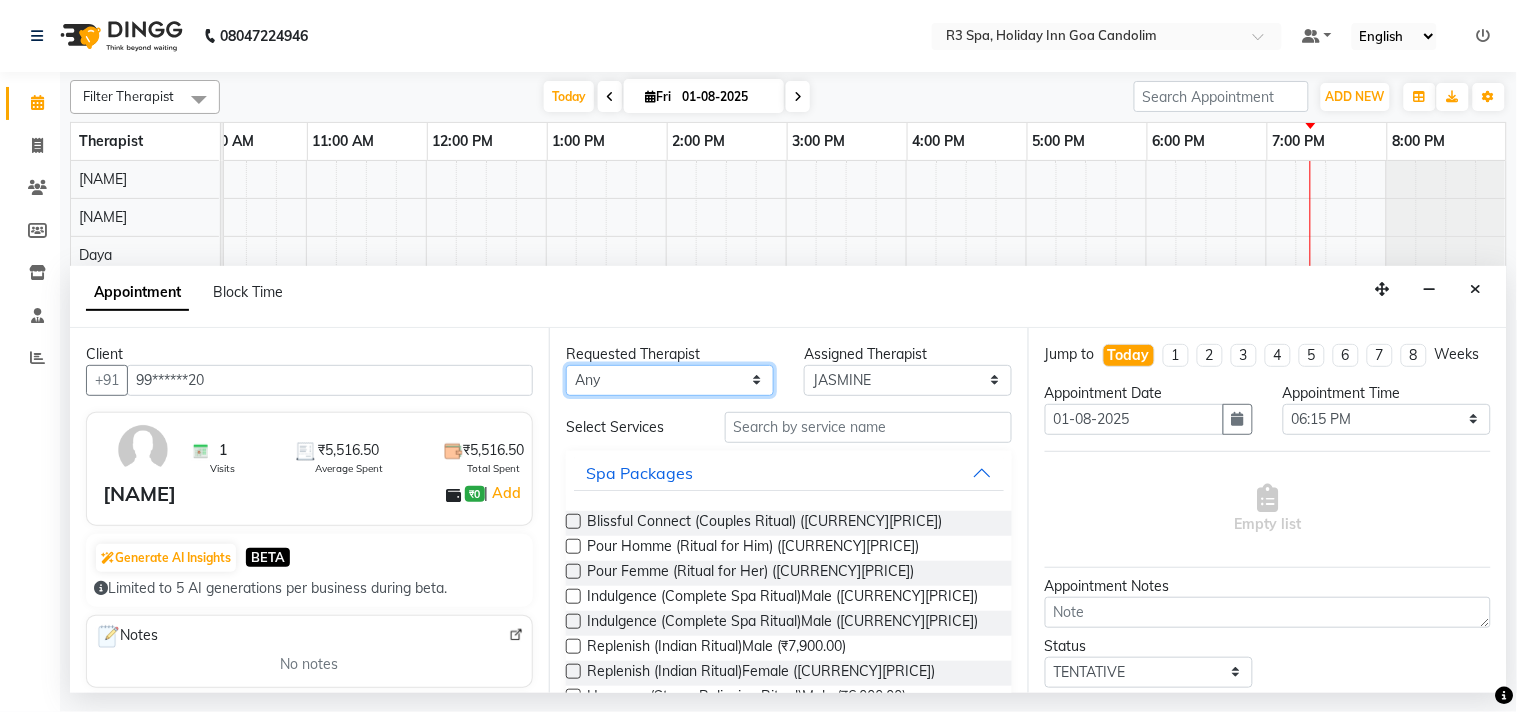 click on "Any Daya JASMINE Kamai Shabina" at bounding box center (670, 380) 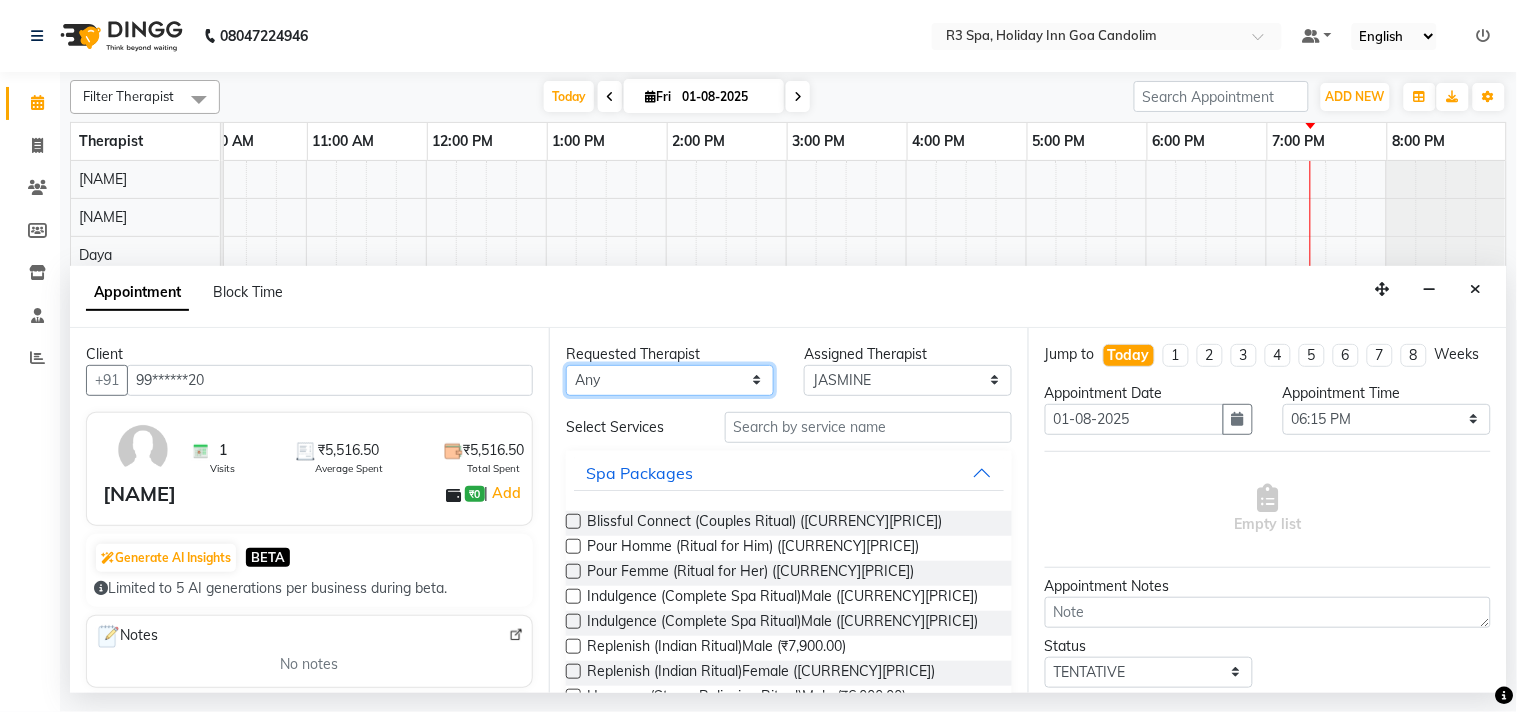 select on "71848" 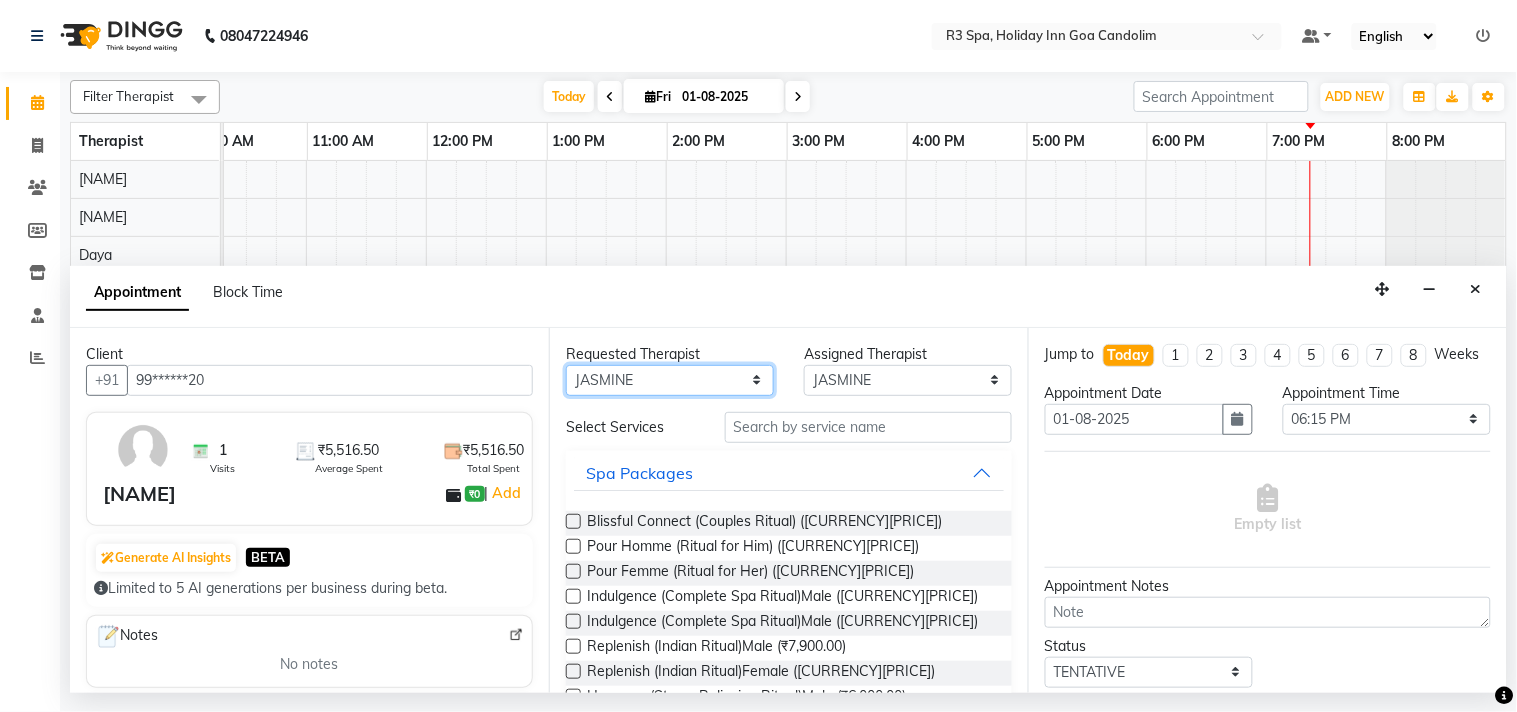 click on "Any Daya JASMINE Kamai Shabina" at bounding box center (670, 380) 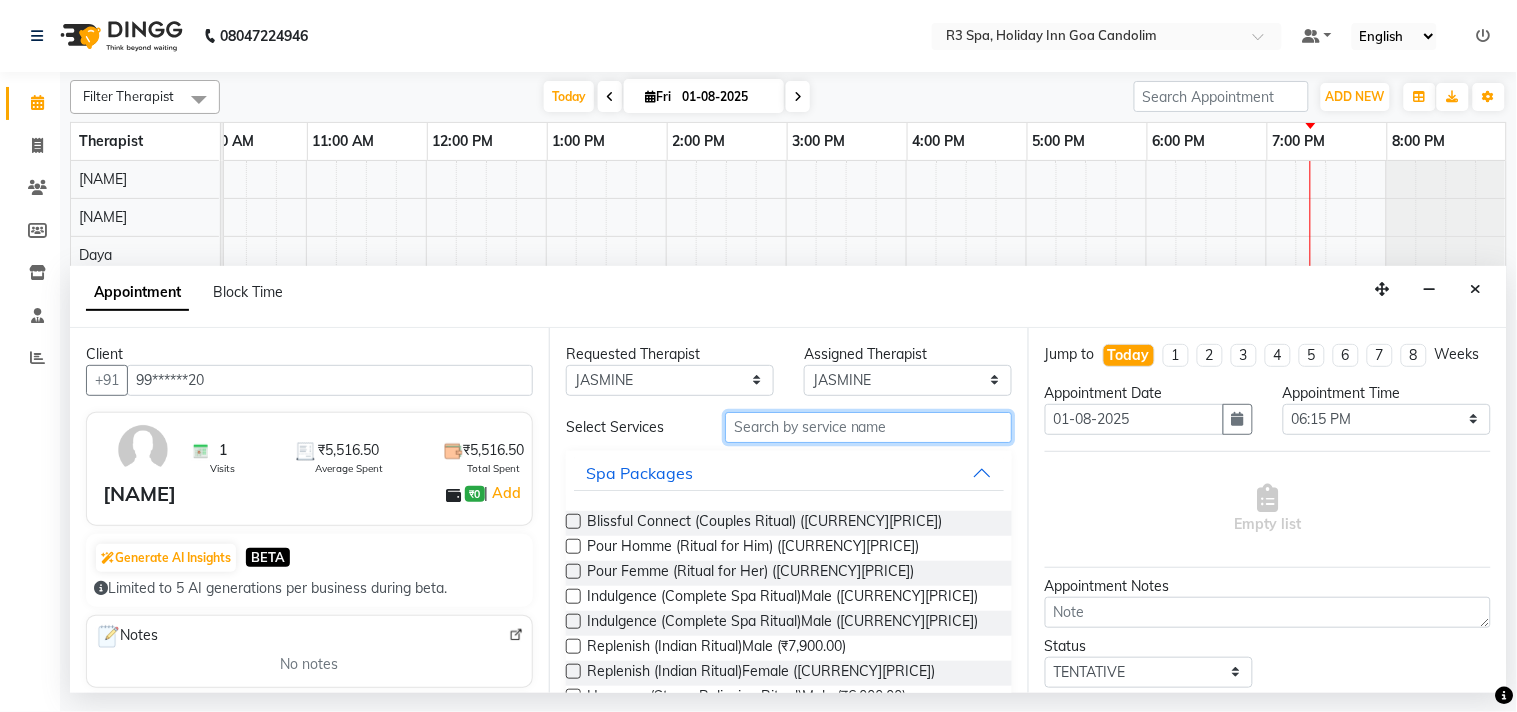 click at bounding box center [868, 427] 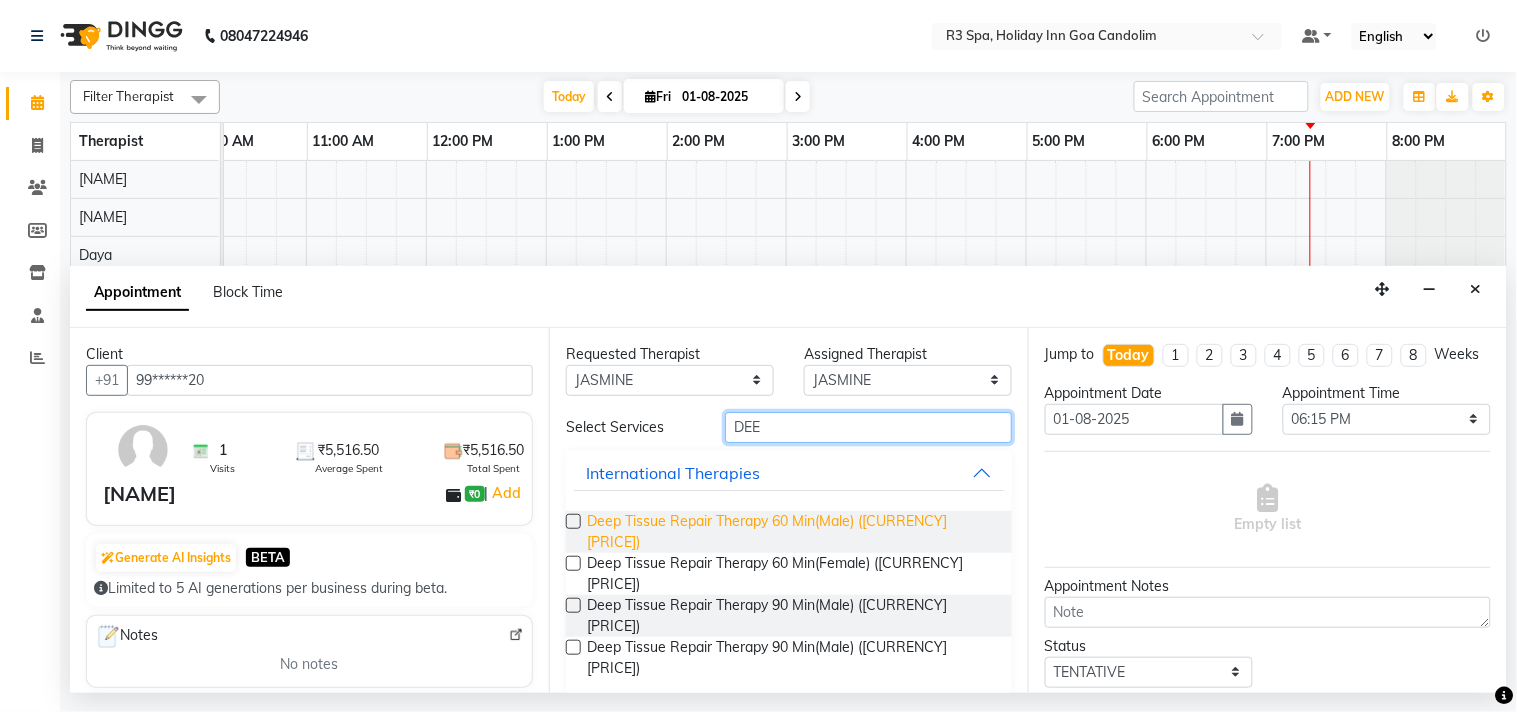 type on "DEE" 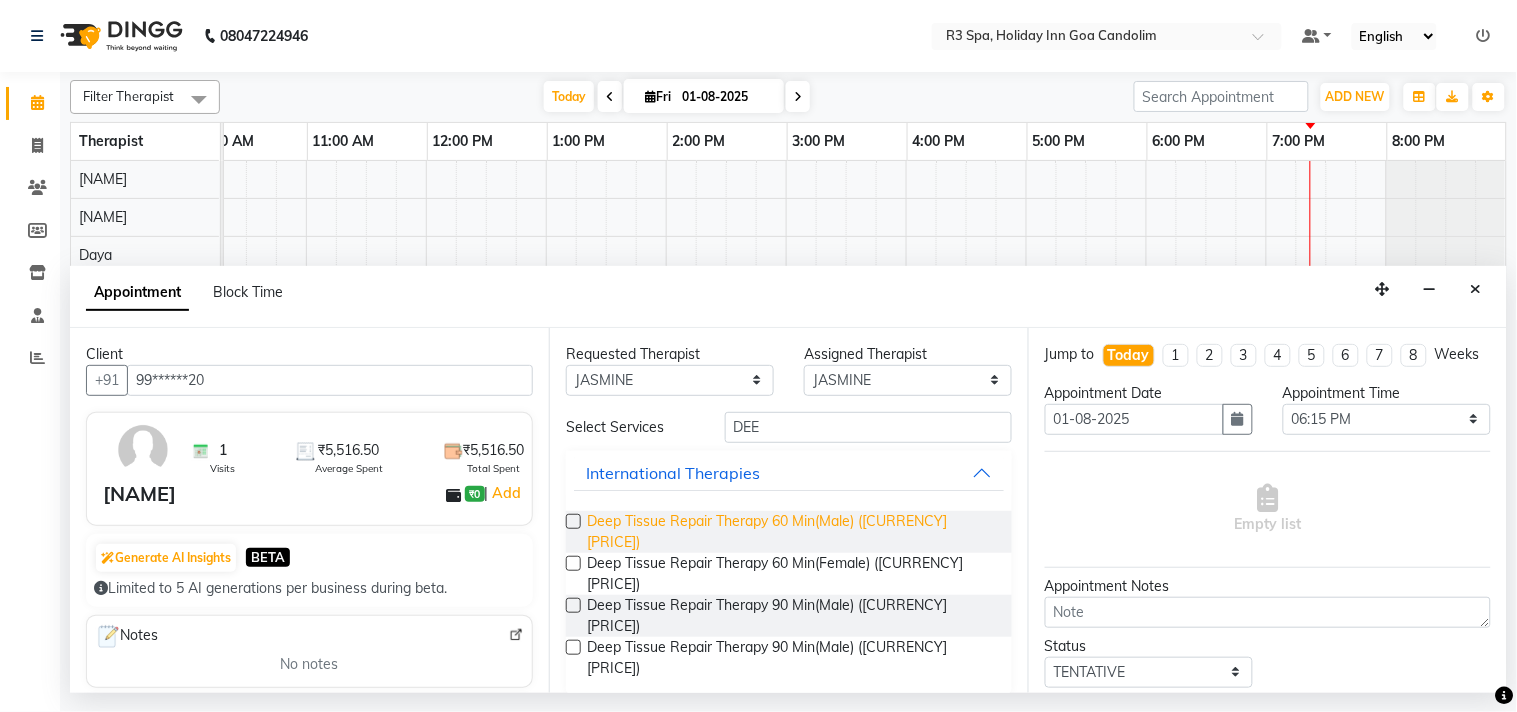 click on "Deep Tissue Repair Therapy 60 Min(Male) ([CURRENCY][PRICE])" at bounding box center (791, 532) 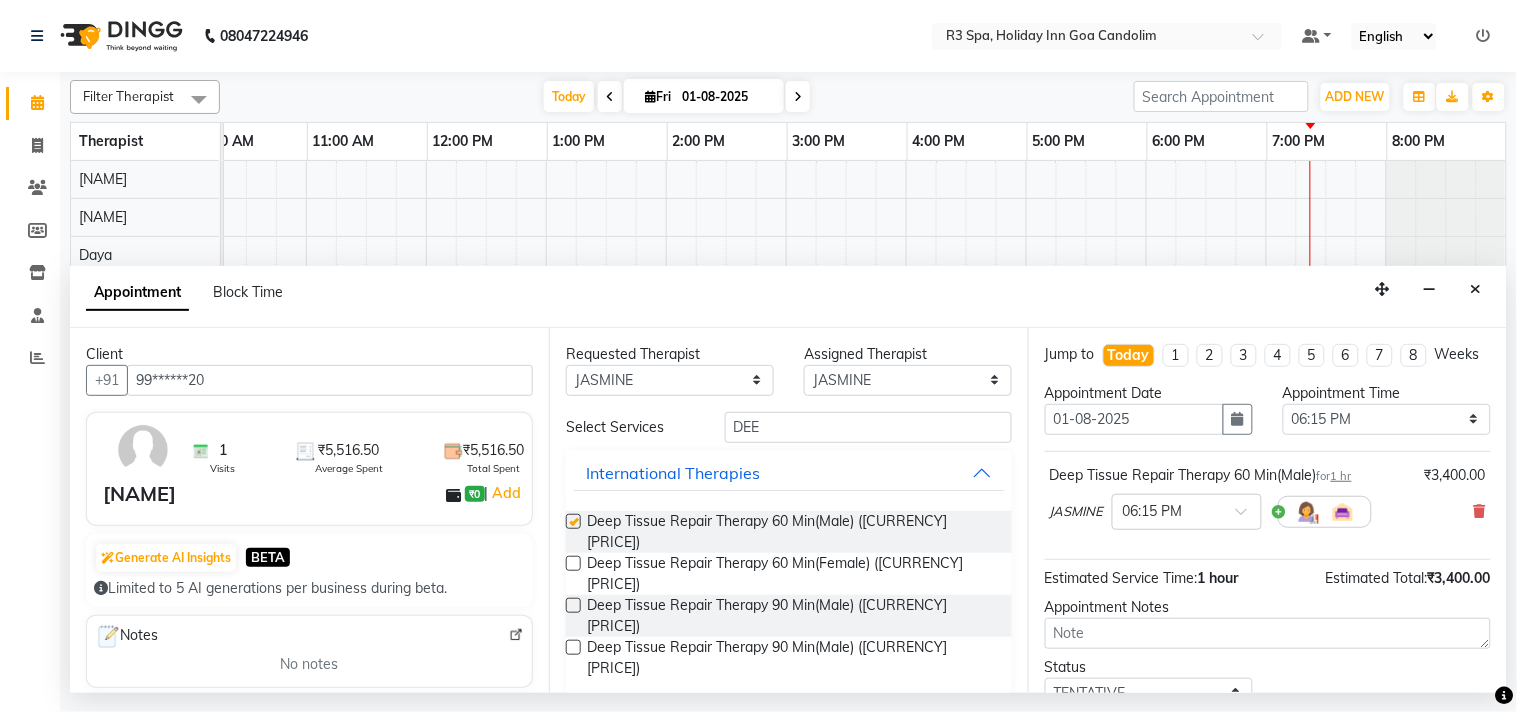checkbox on "false" 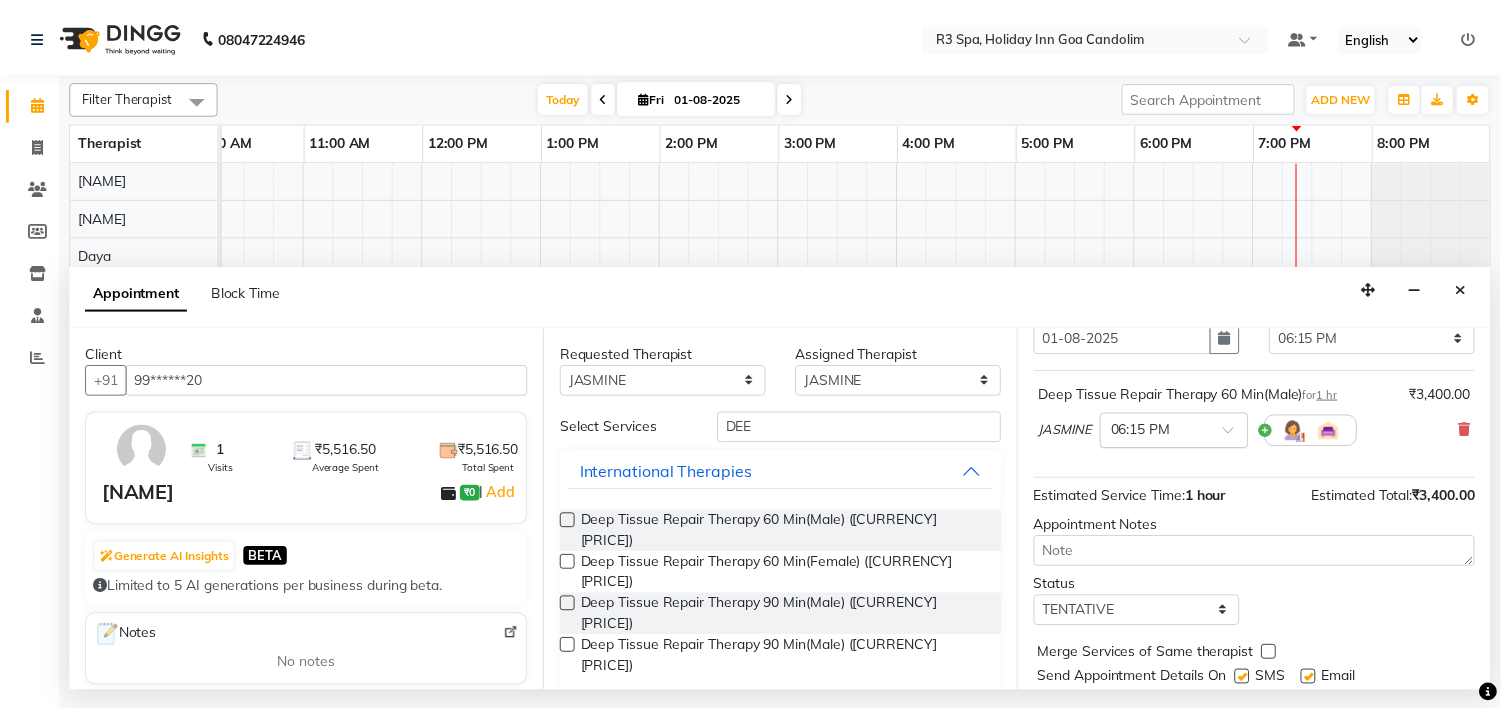 scroll, scrollTop: 161, scrollLeft: 0, axis: vertical 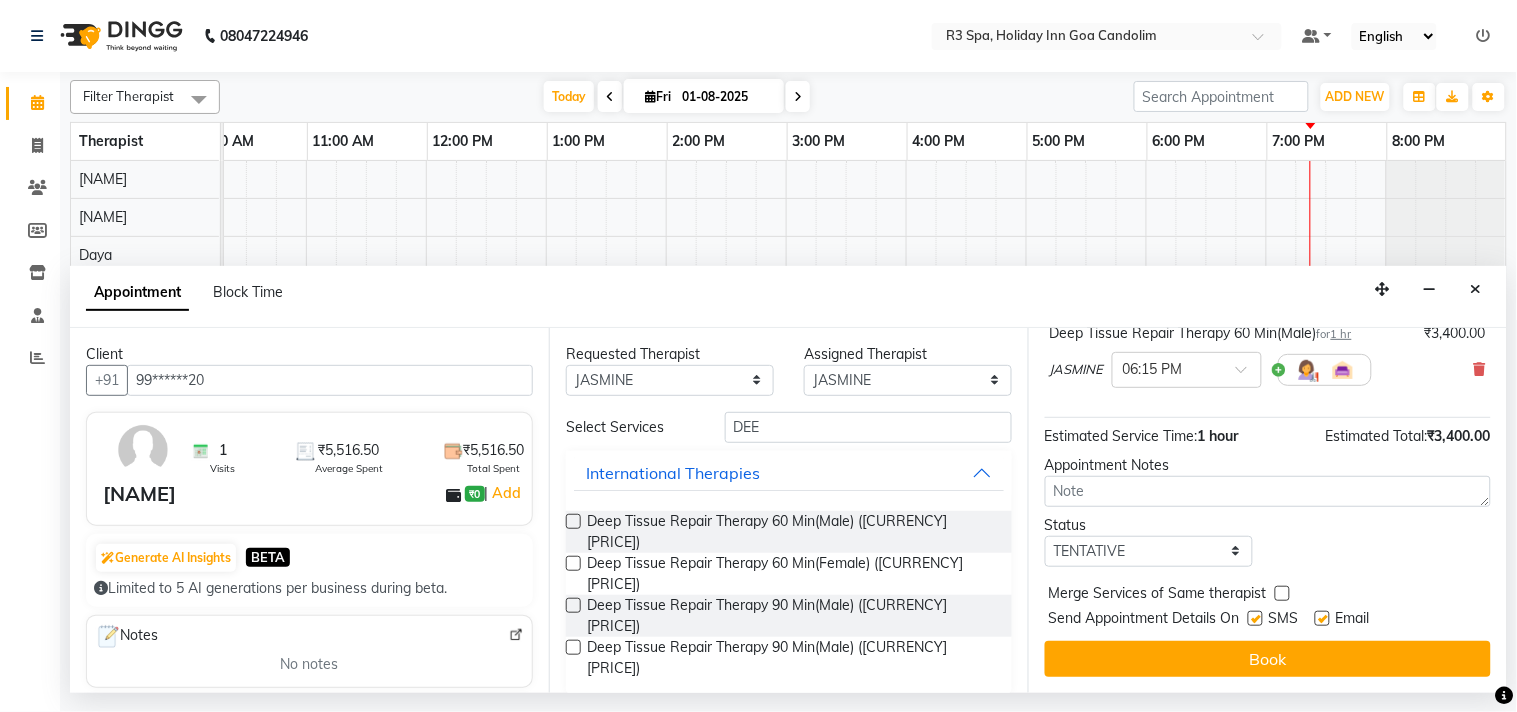 click on "Book" at bounding box center (1268, 659) 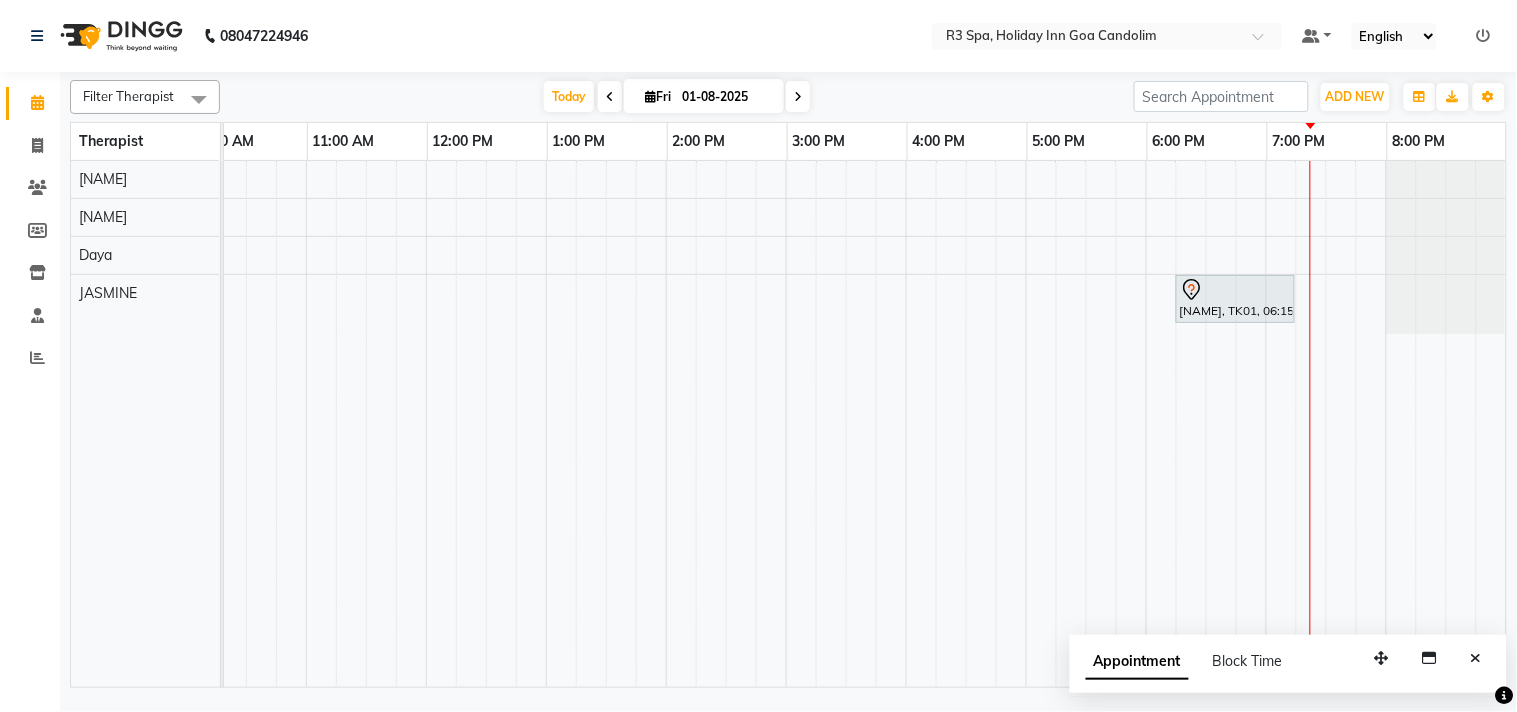 click at bounding box center [1235, 290] 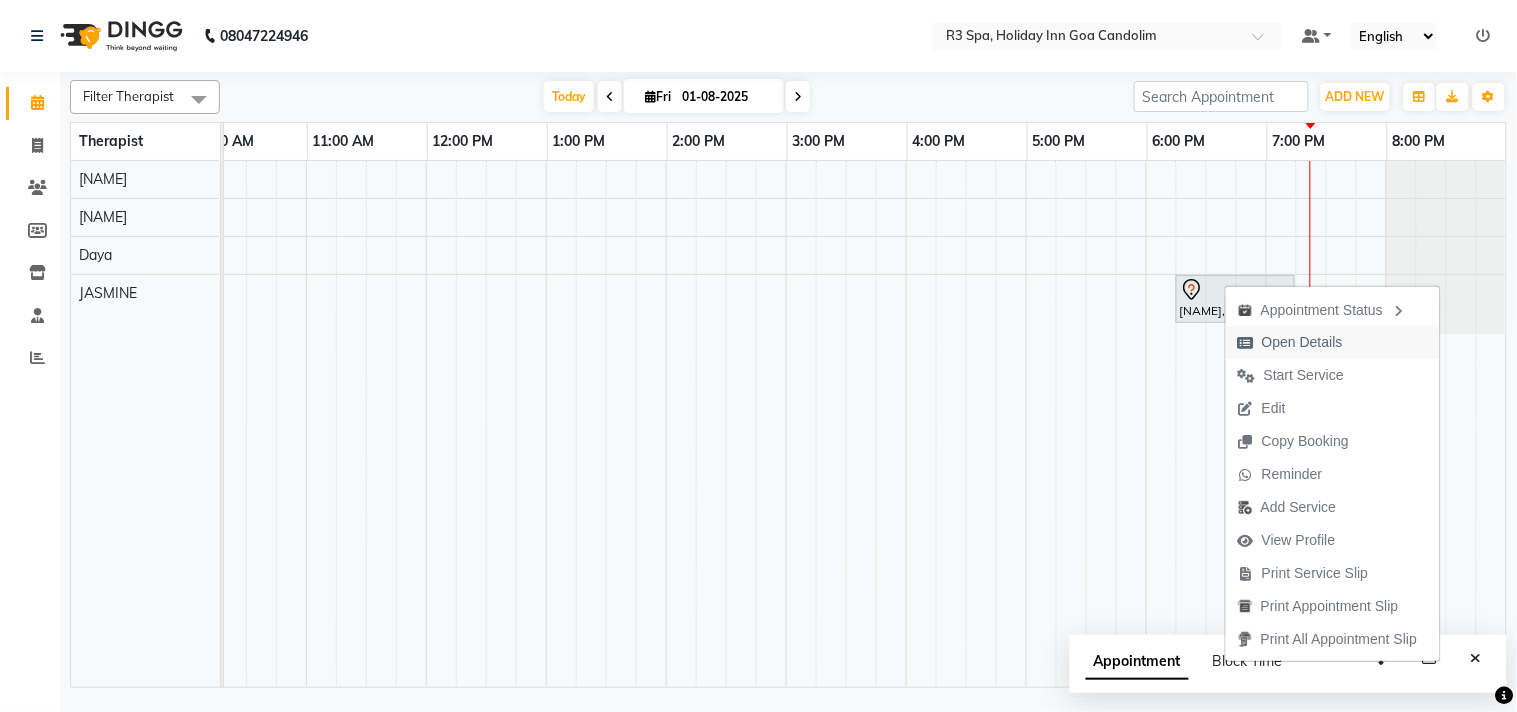 click on "Open Details" at bounding box center (1302, 342) 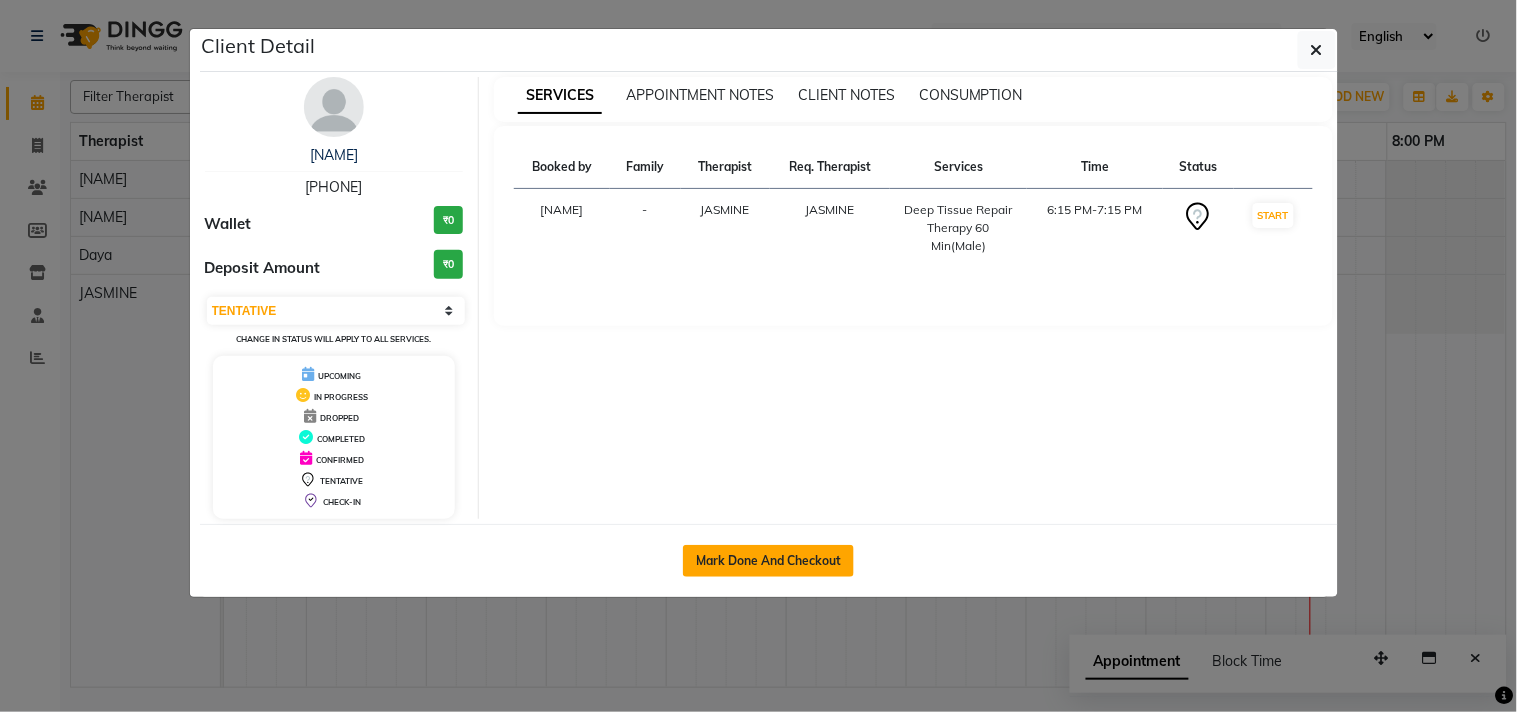 click on "Mark Done And Checkout" 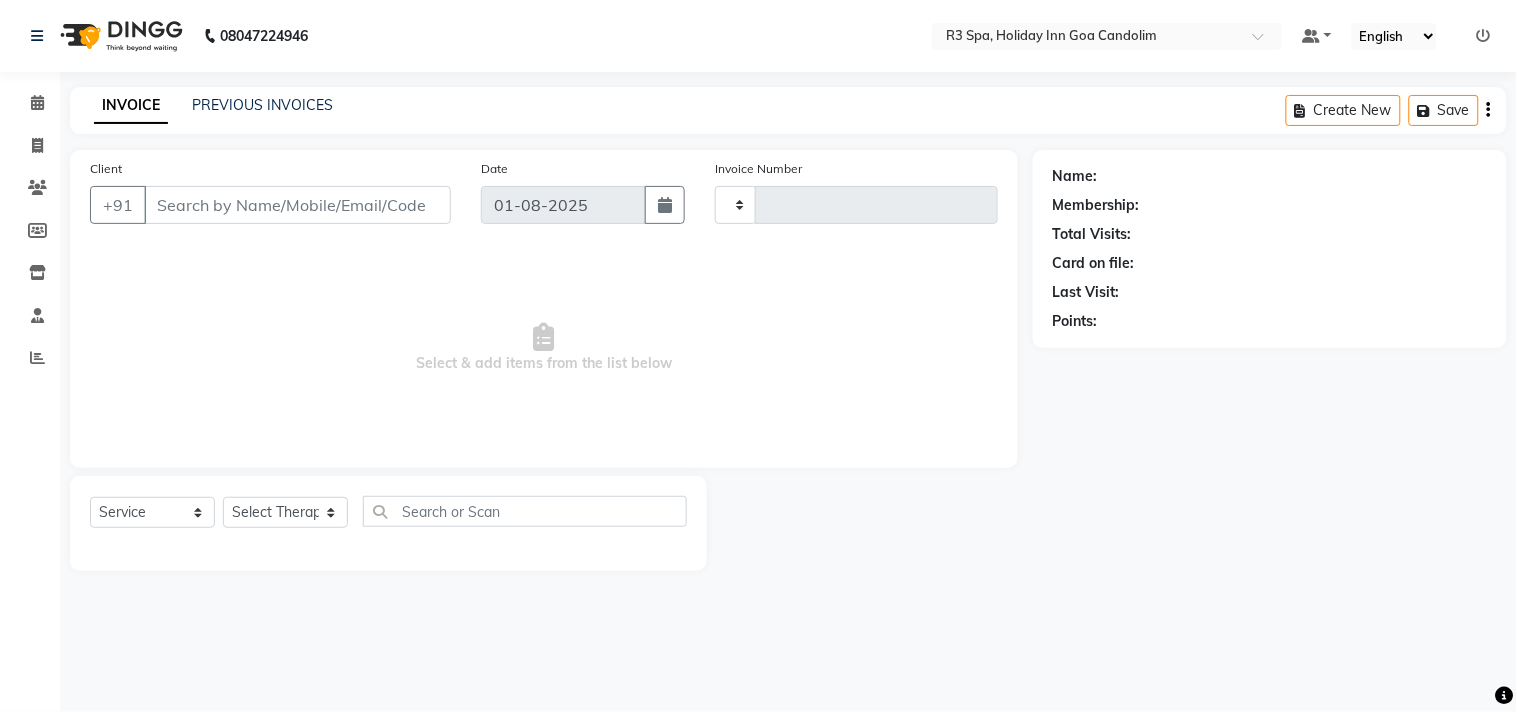 type on "0382" 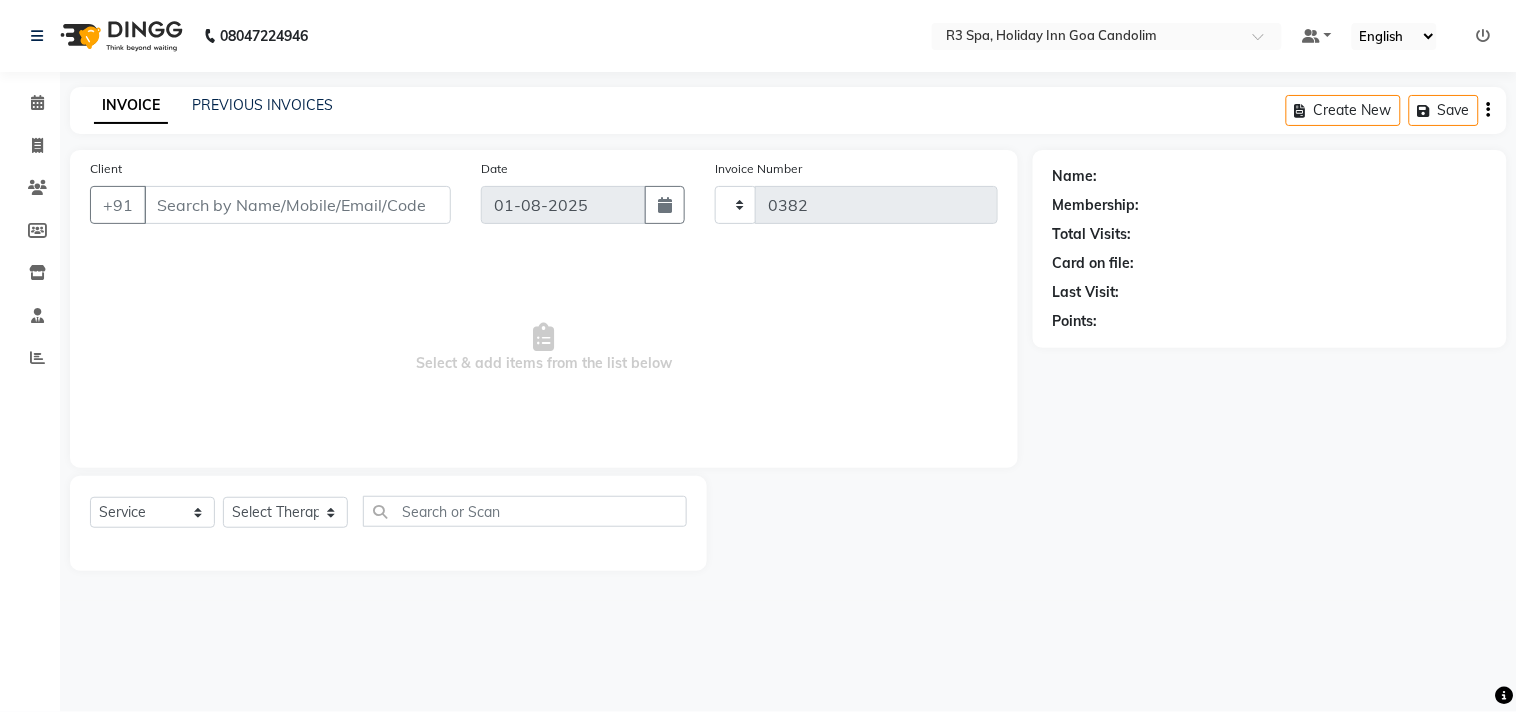select on "[NUMBER]" 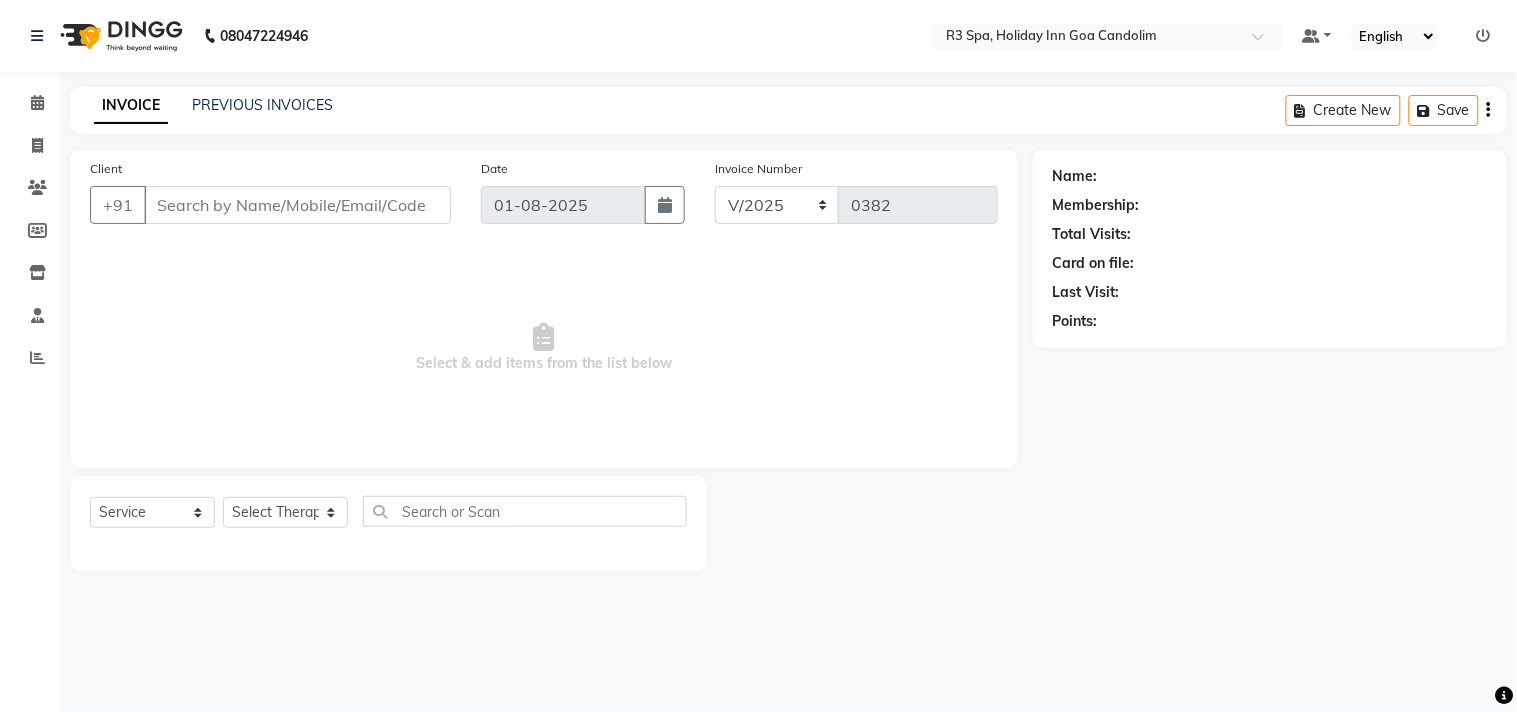 type on "99******20" 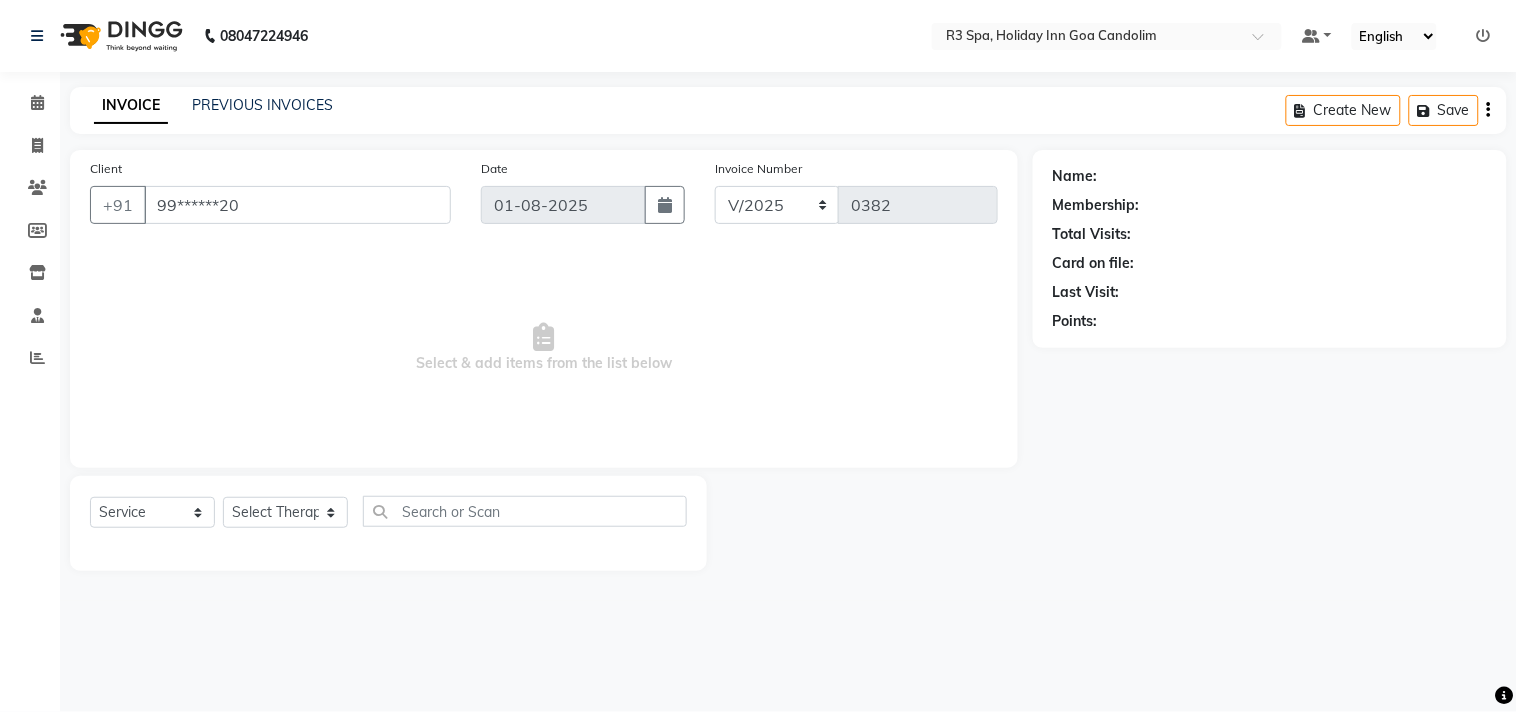 select on "71848" 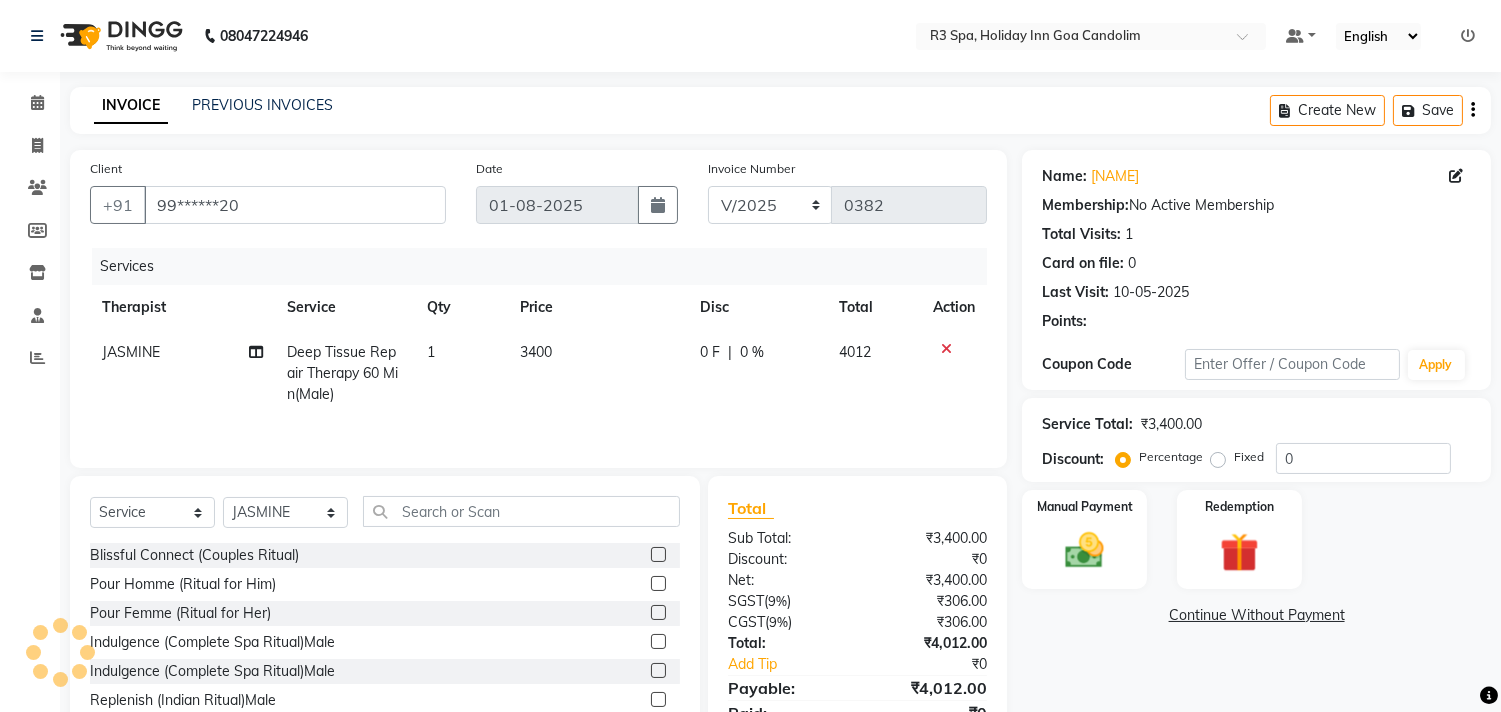 click on "0 F | 0 %" 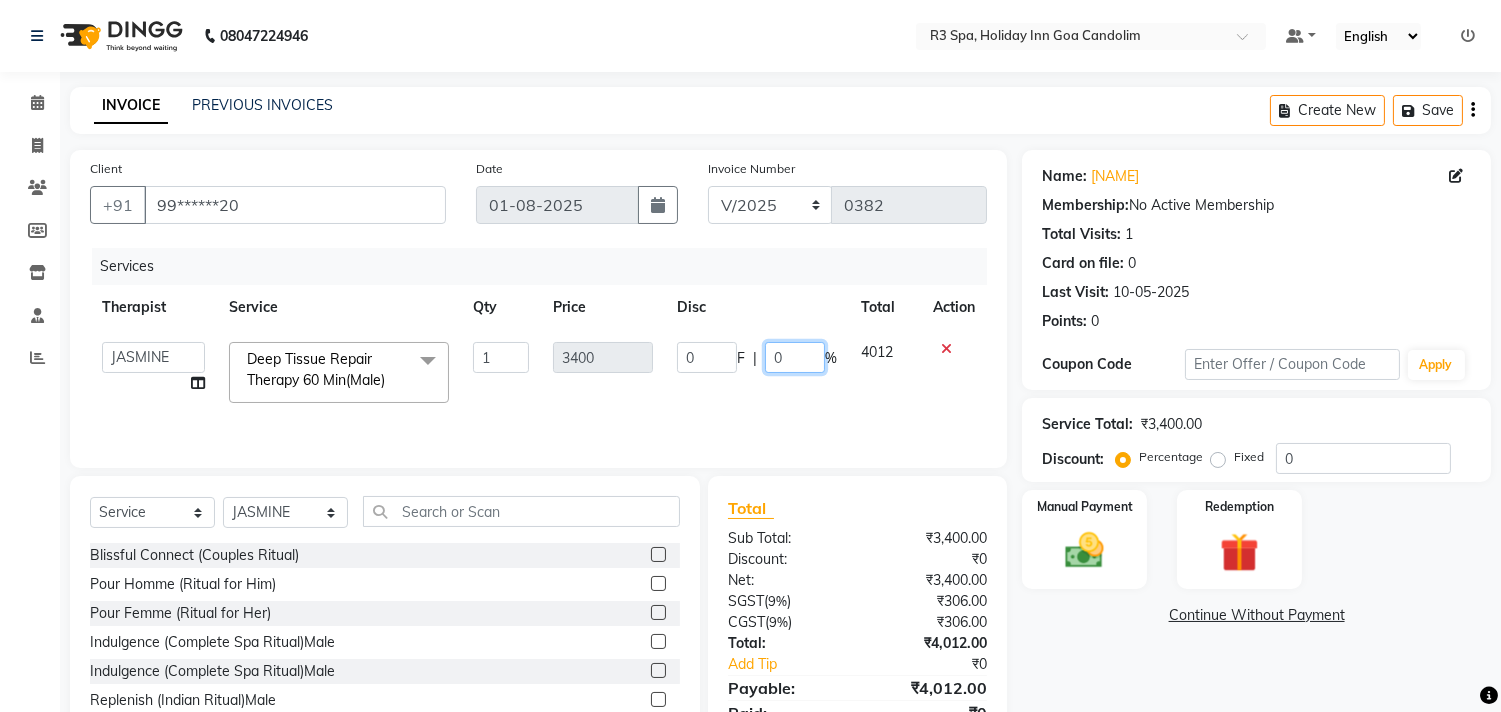 click on "0" 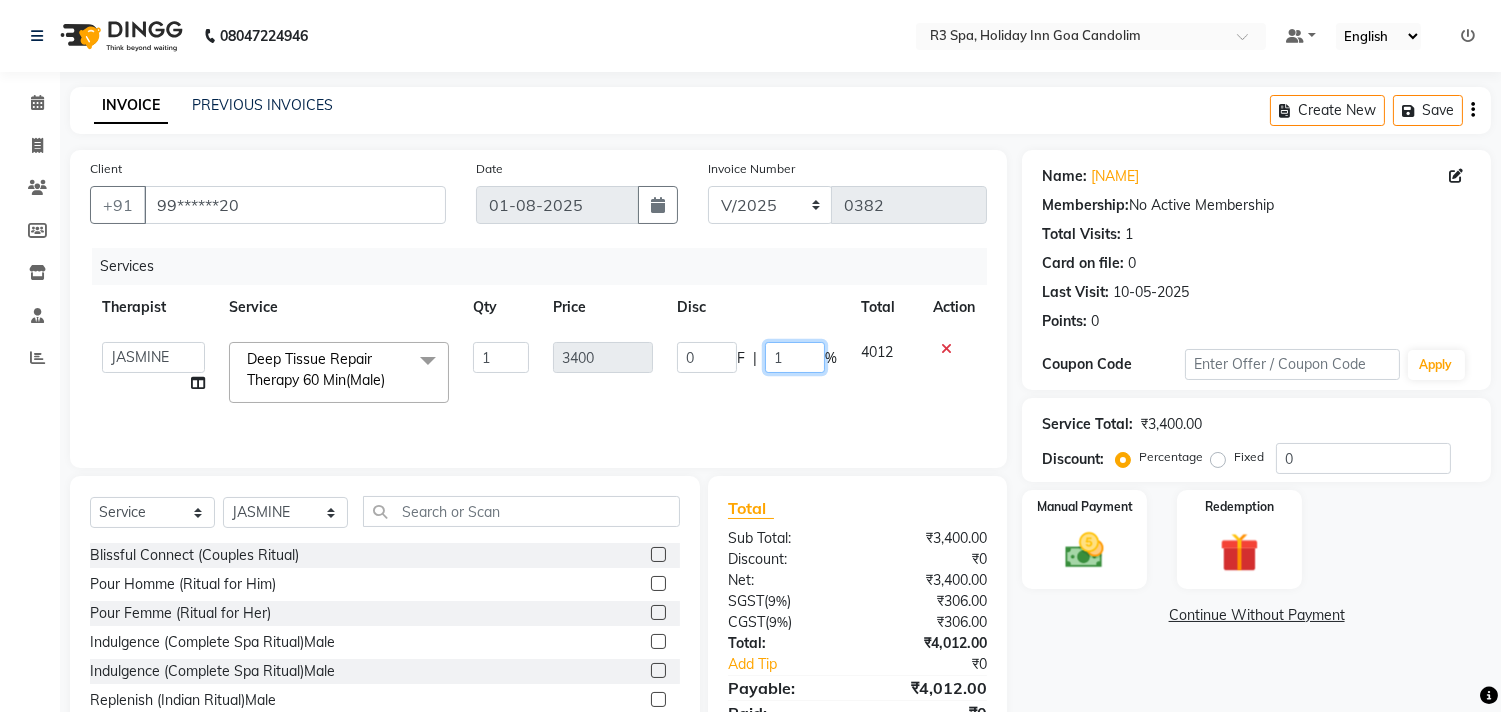 type on "15" 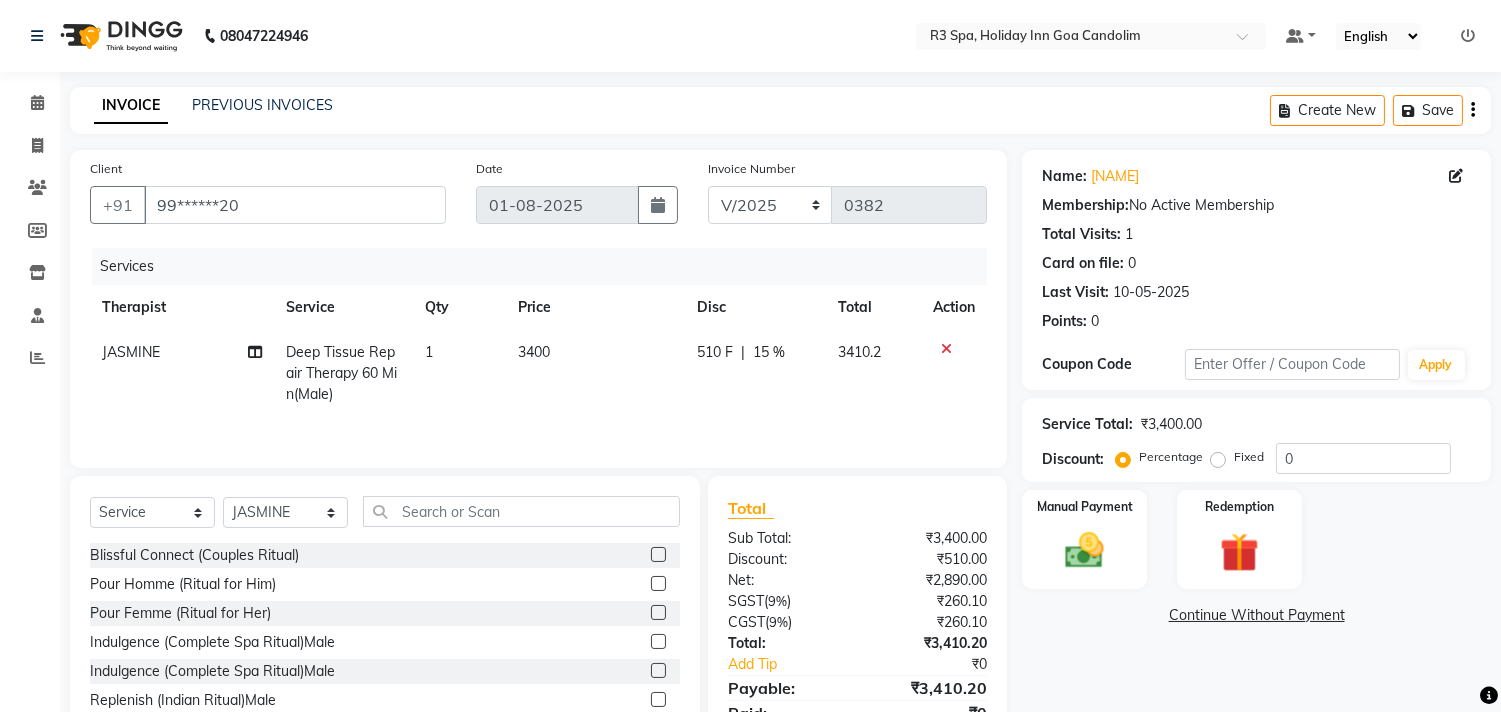 click on "Client +[COUNTRY_CODE] [PHONE] Date [DATE] Invoice Number V/2025 V/2025-26 0382 Services Therapist Service Qty Price Disc Total Action JASMINE Deep Tissue Repair Therapy 60 Min(Male) 1 3400 510 F | 15 % 3410.2 Select  Service  Product  Membership  Package Voucher Prepaid Gift Card  Select Therapist Daya JASMINE Kamai Rayeshwar Shabina Blissful Connect (Couples Ritual)  Pour Homme (Ritual for Him)  Pour Femme (Ritual for Her)  Indulgence (Complete Spa Ritual)Male  Indulgence (Complete Spa Ritual)Male  Replenish (Indian Ritual)Male  Replenish (Indian Ritual)Female   Harmony (Stress Relieving Ritual)Male  Harmony (Stress Relieving Ritual)Female  Couple Rejuvenation Therapy 60 Min  Couple Rejuvenation Therapy 90 Min  Four Hands Restoration Therapy 60 Min(Male)  Four Hands Restoration Therapy 60 Min(female  Four Hands Restoration Therapy 90 Min(Male)  Four Hands Restoration Therapy 90 Min(Female)  Marma Abhayangam 60 Min(Male)  Marma Abhayangam 60 Min(Female)  Marma Abhayangam 90 Min(Female)  R3 Fusion Therapy(Male)  )" 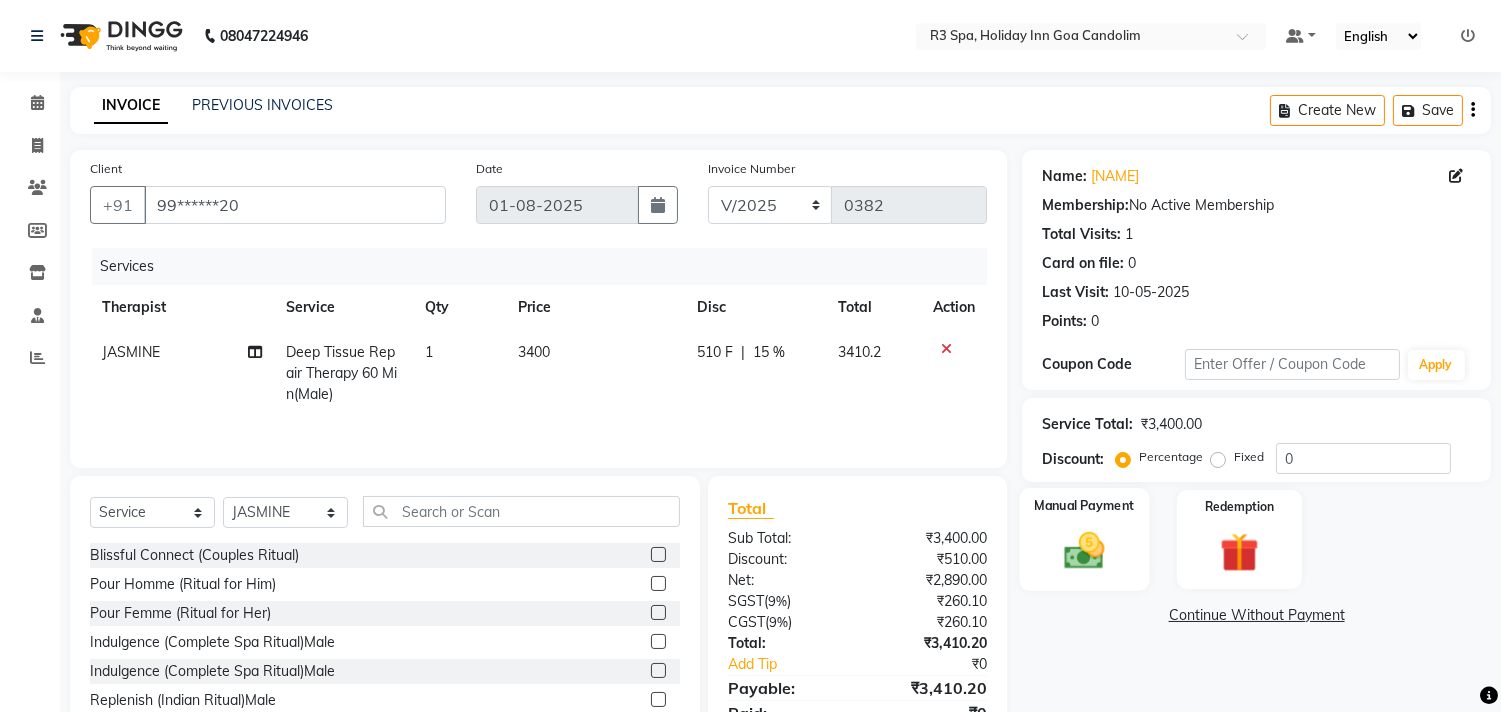 click 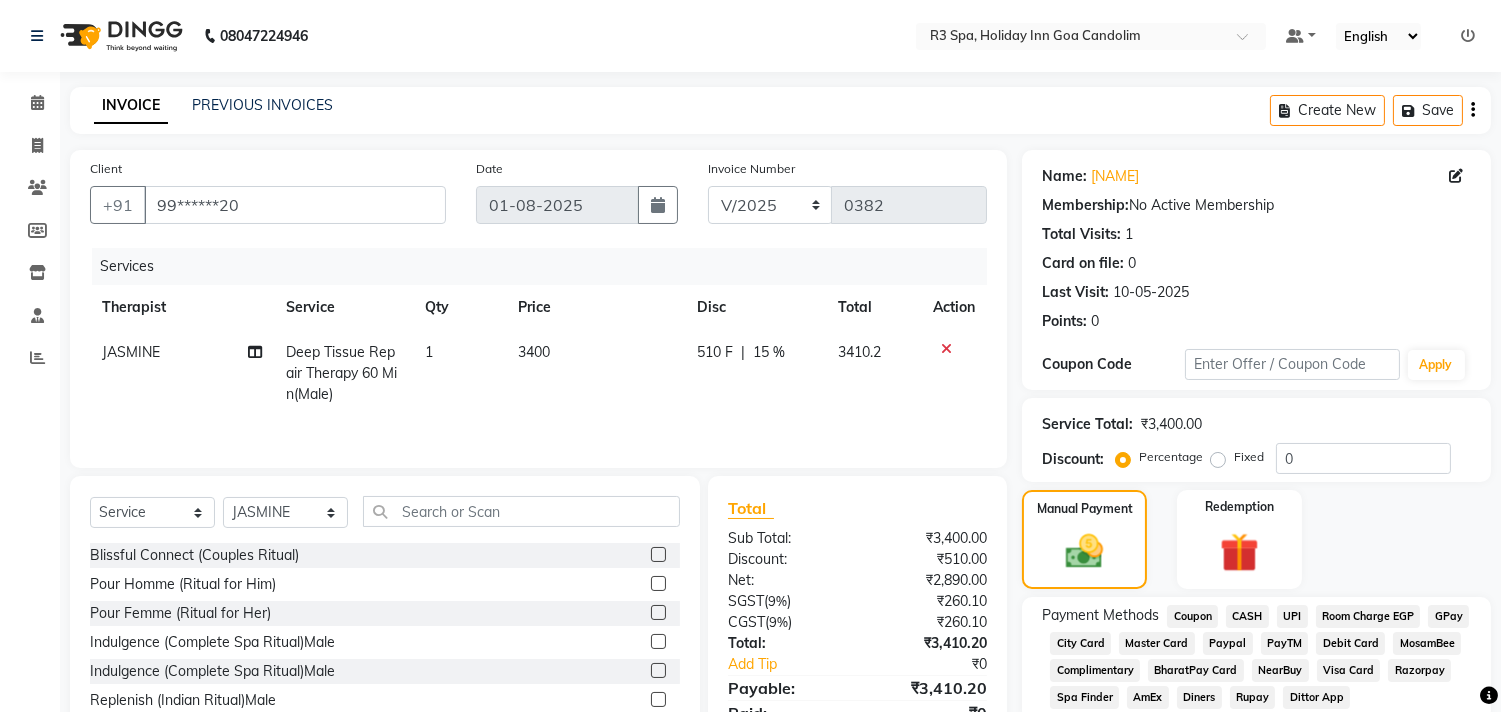 click on "CASH" 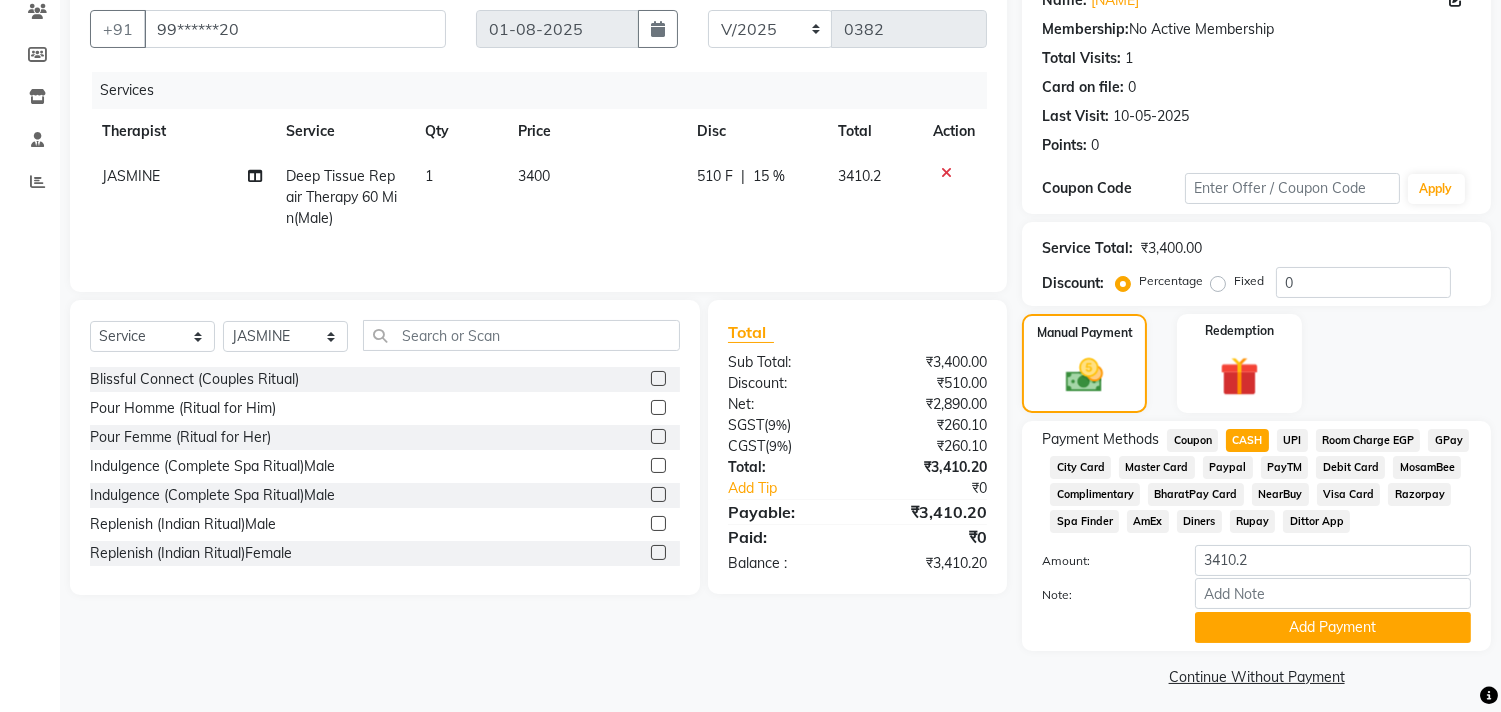 scroll, scrollTop: 186, scrollLeft: 0, axis: vertical 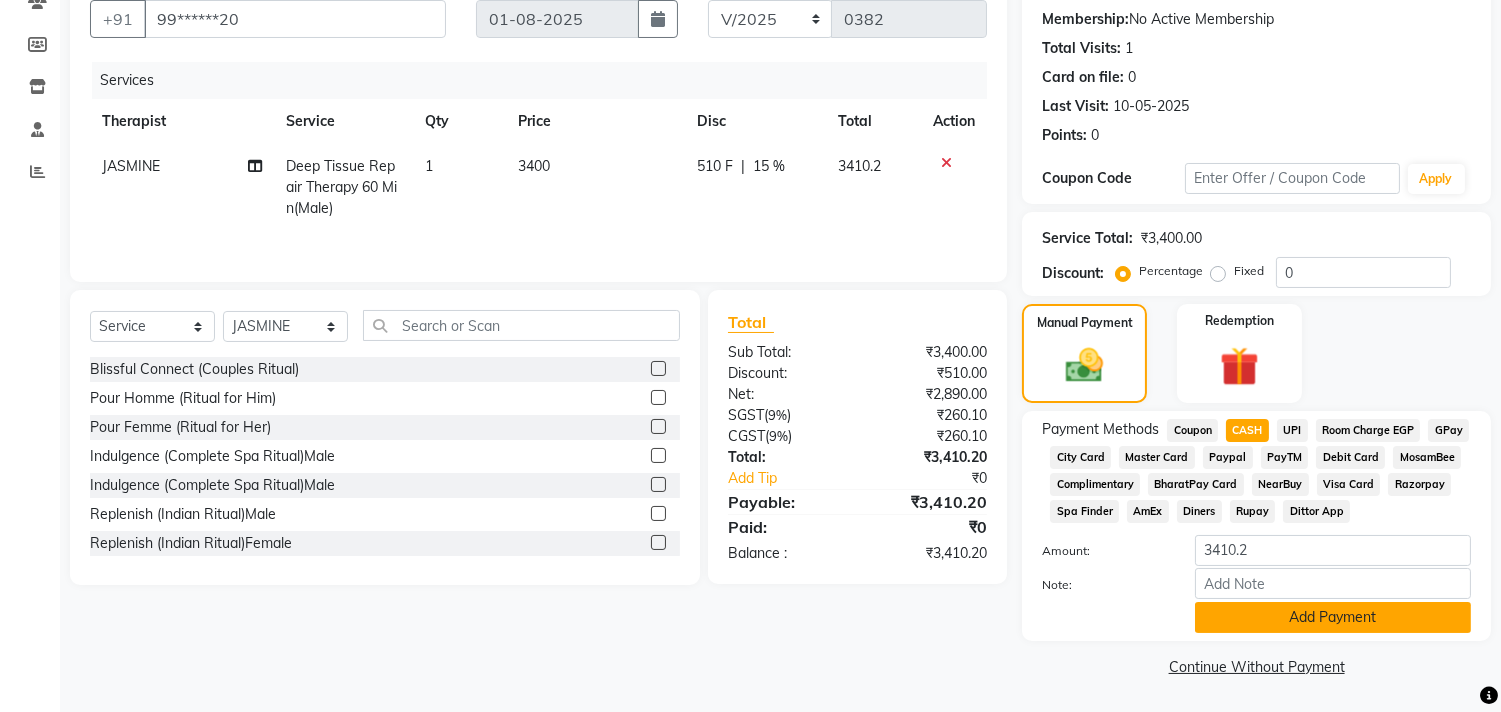 click on "Add Payment" 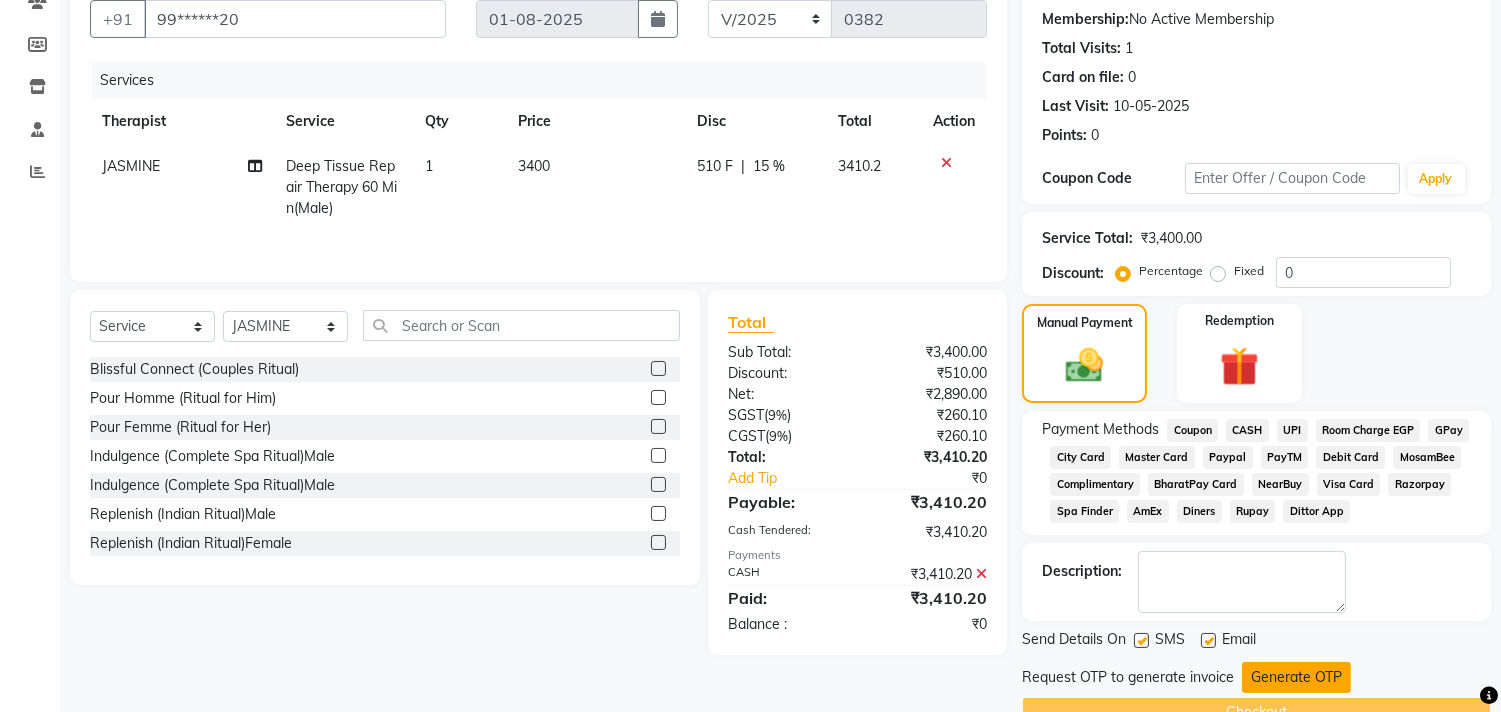 click on "Generate OTP" 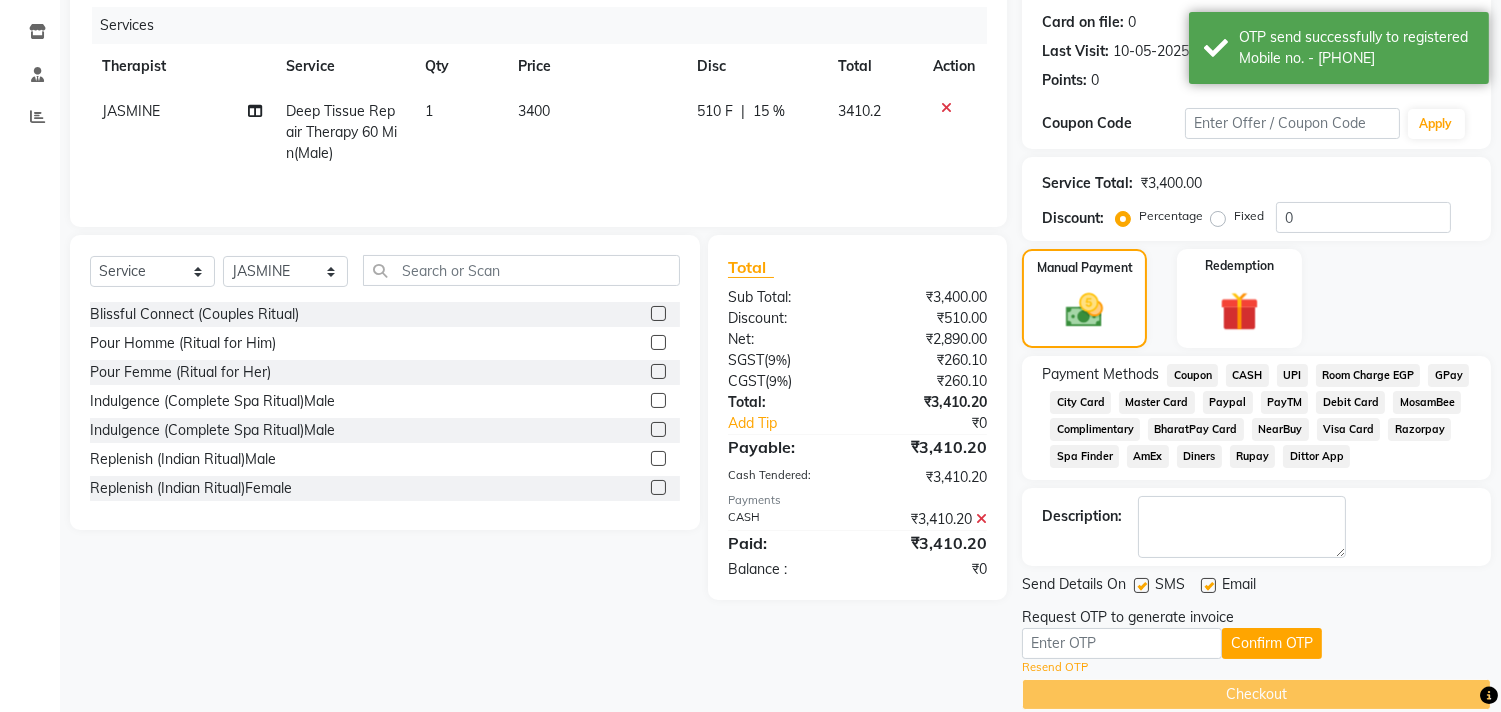 scroll, scrollTop: 270, scrollLeft: 0, axis: vertical 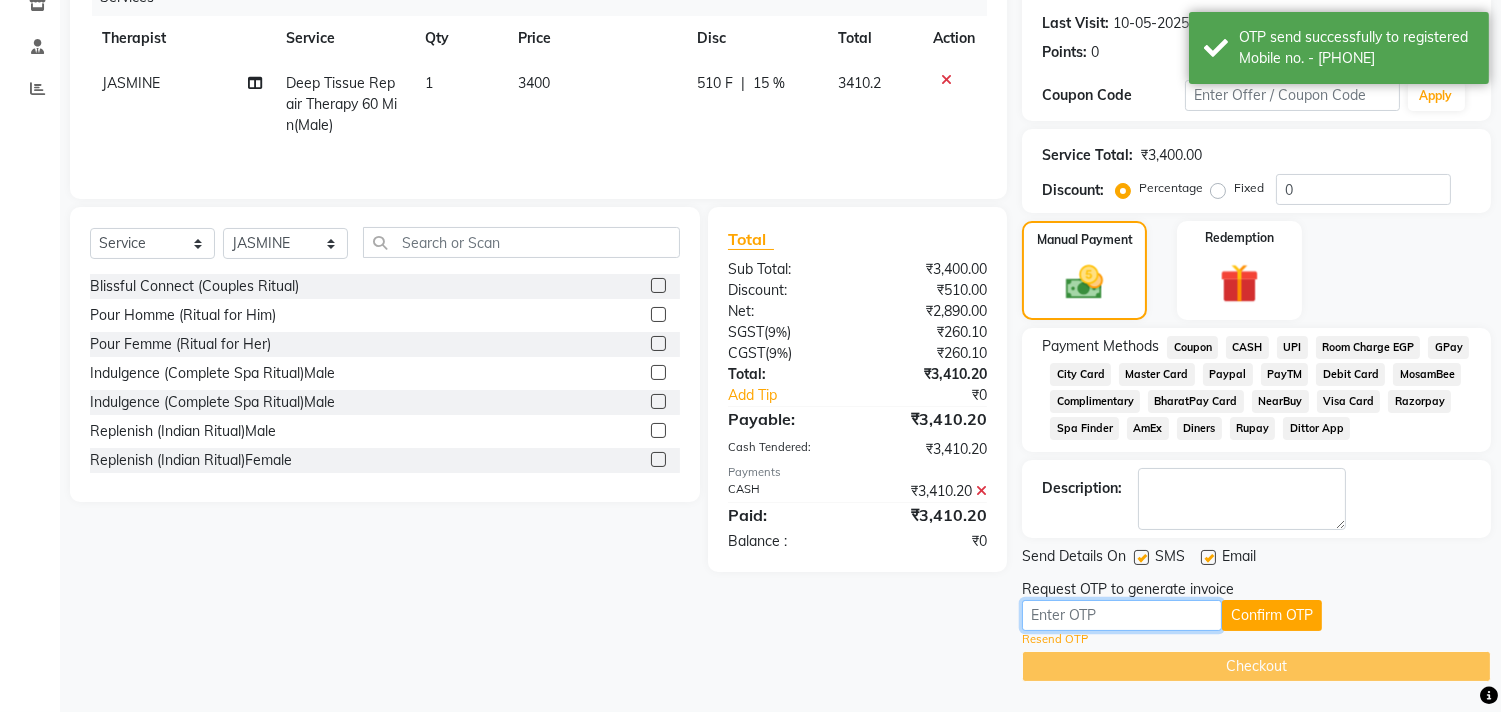 click at bounding box center [1122, 615] 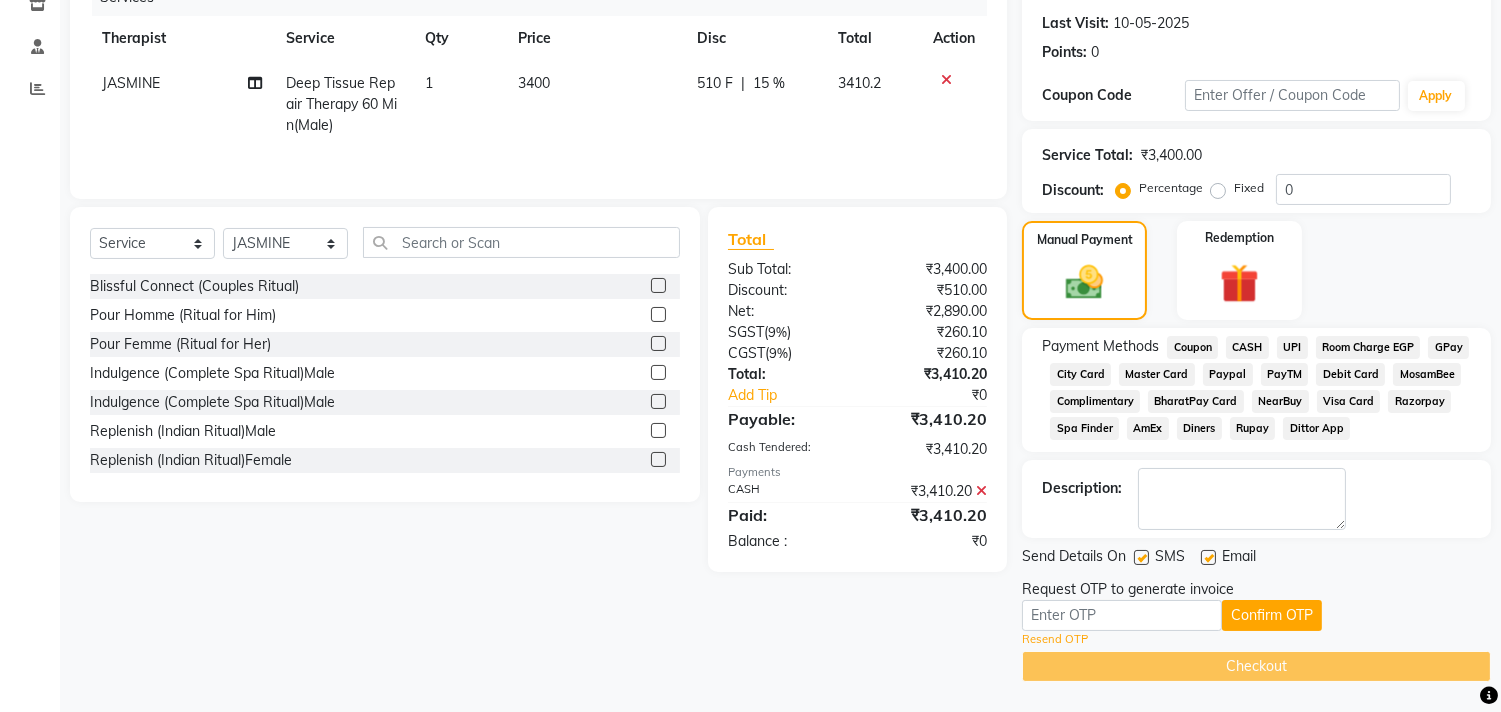 click on "Resend OTP" 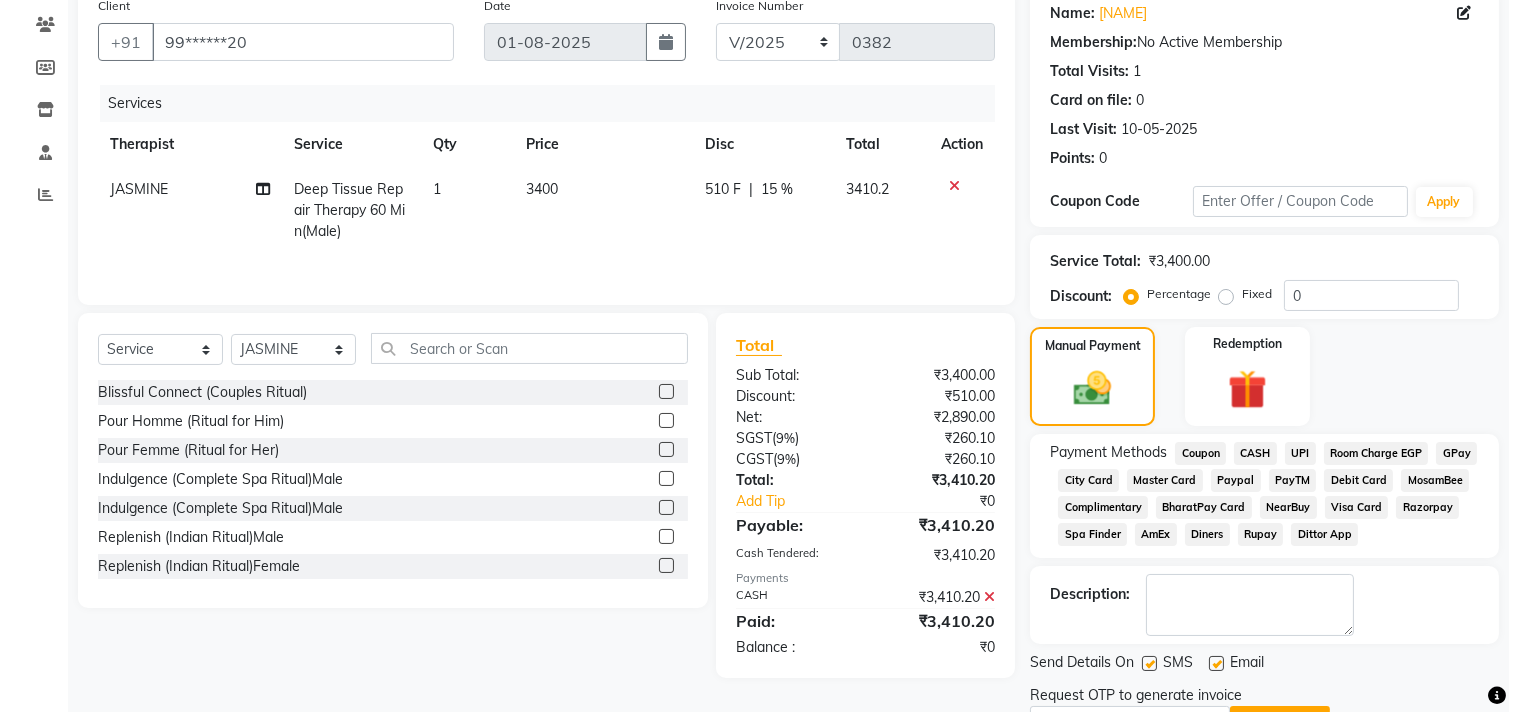 scroll, scrollTop: 0, scrollLeft: 0, axis: both 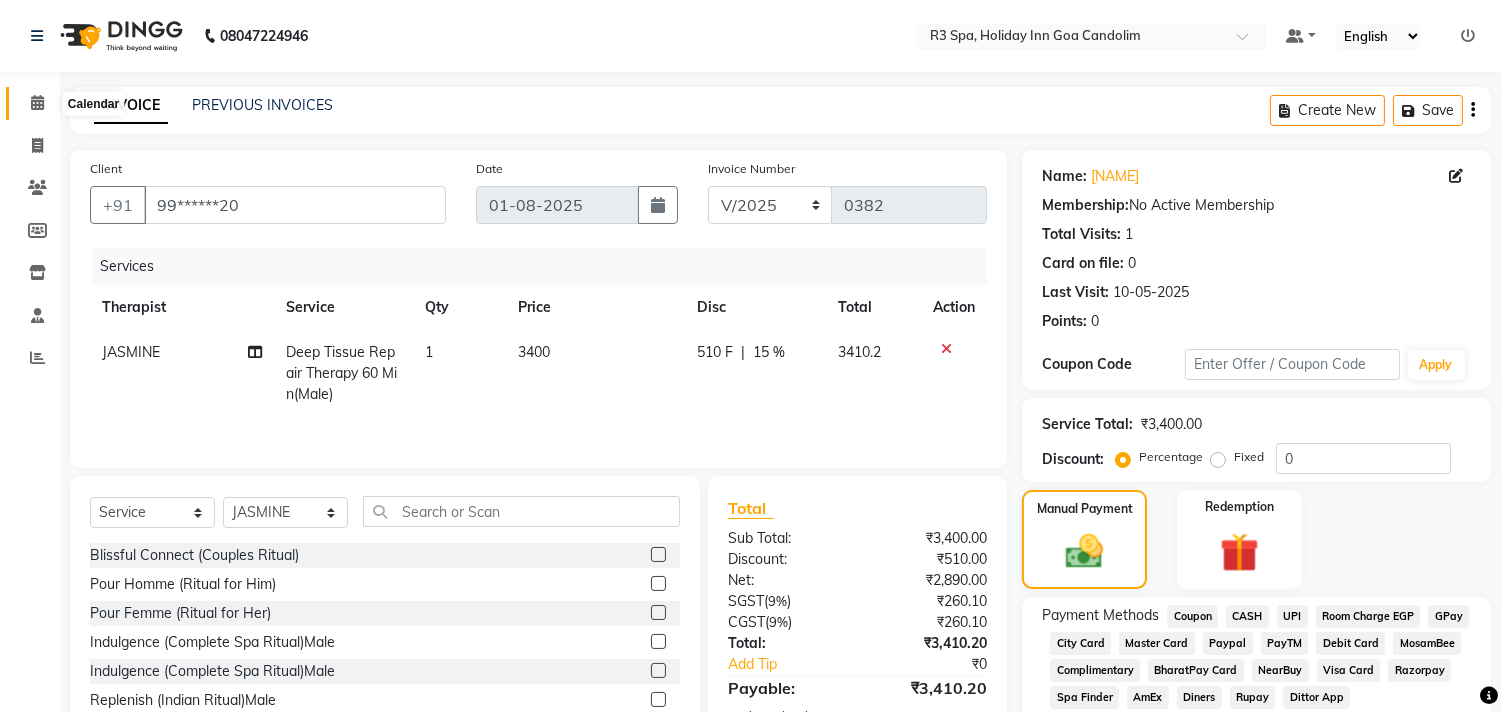 click 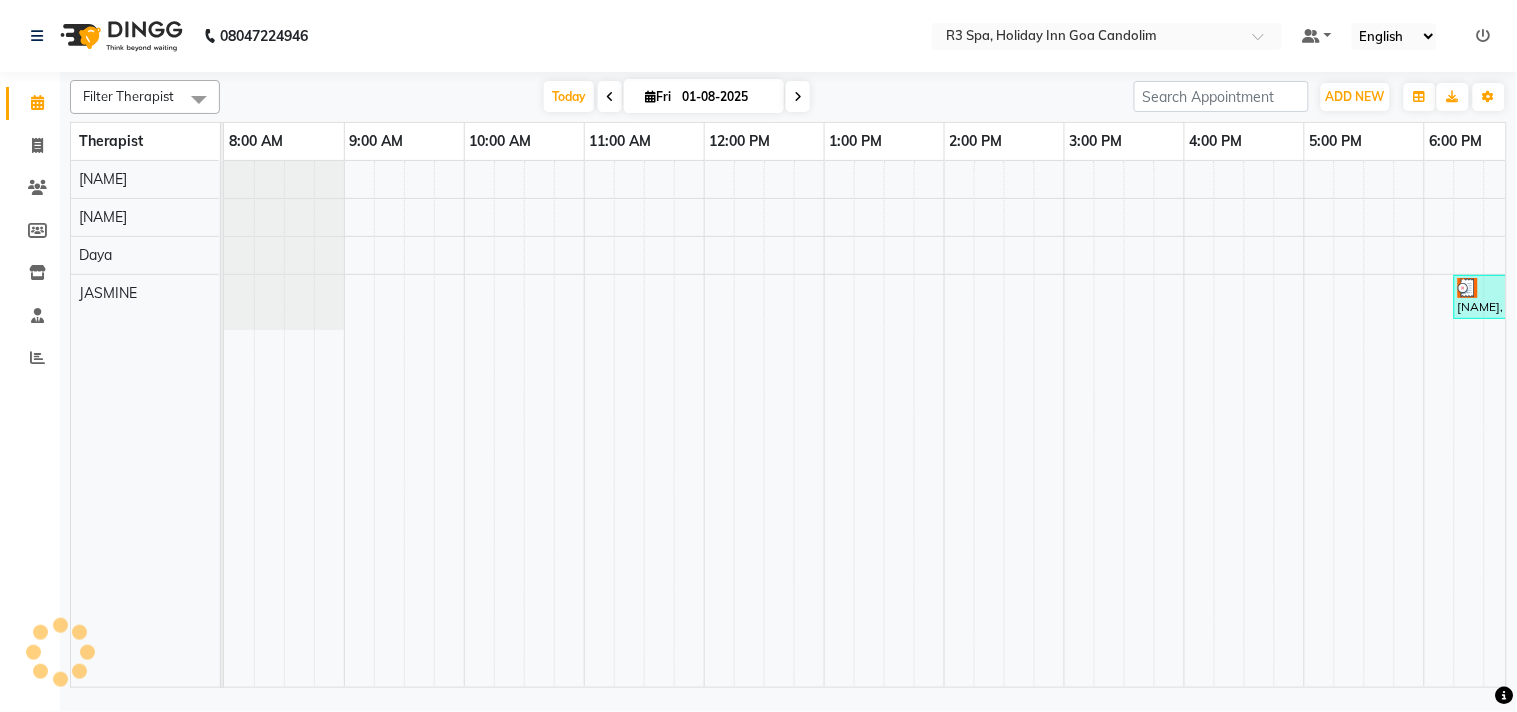 scroll, scrollTop: 0, scrollLeft: 0, axis: both 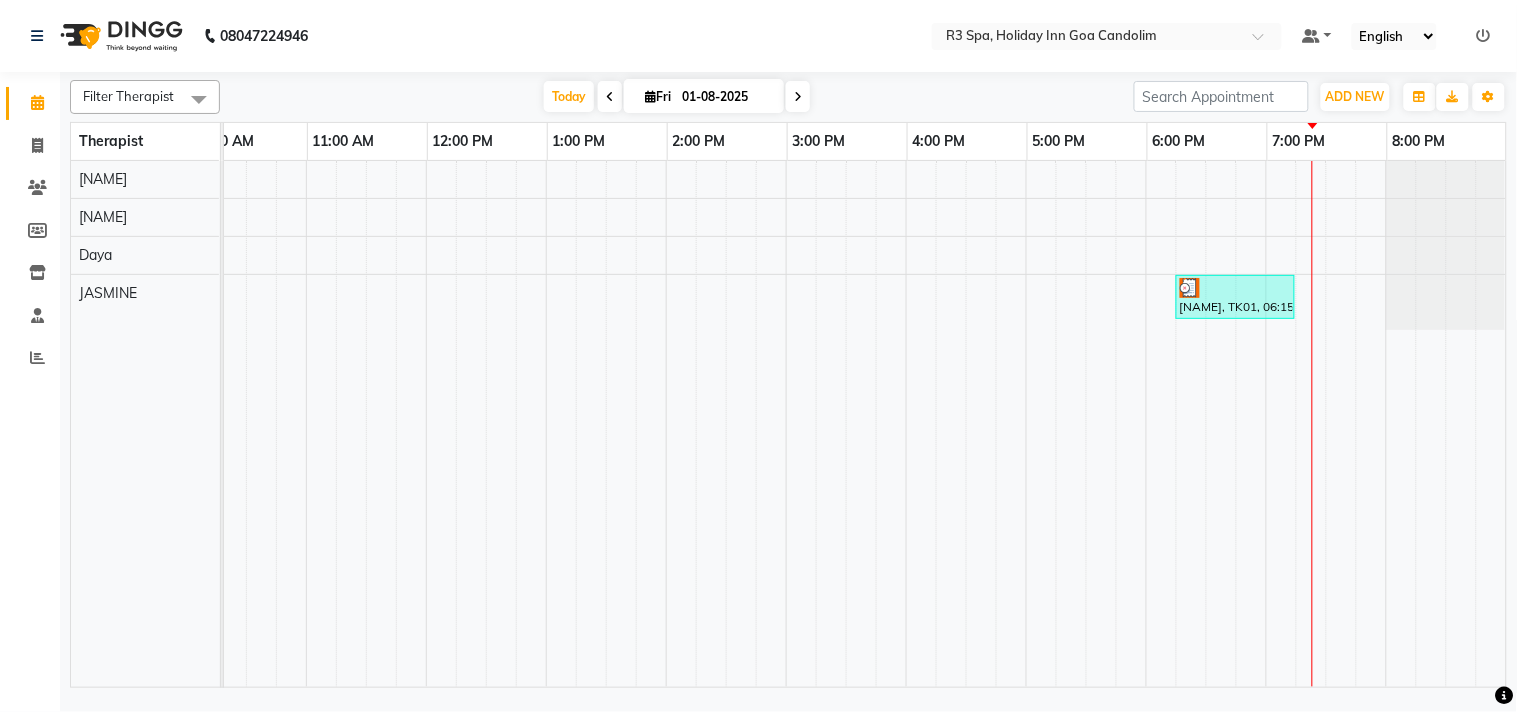click on "[NAME], TK01, 06:15 PM-07:15 PM, Deep Tissue Repair Therapy 60 Min(Male)" at bounding box center [726, 424] 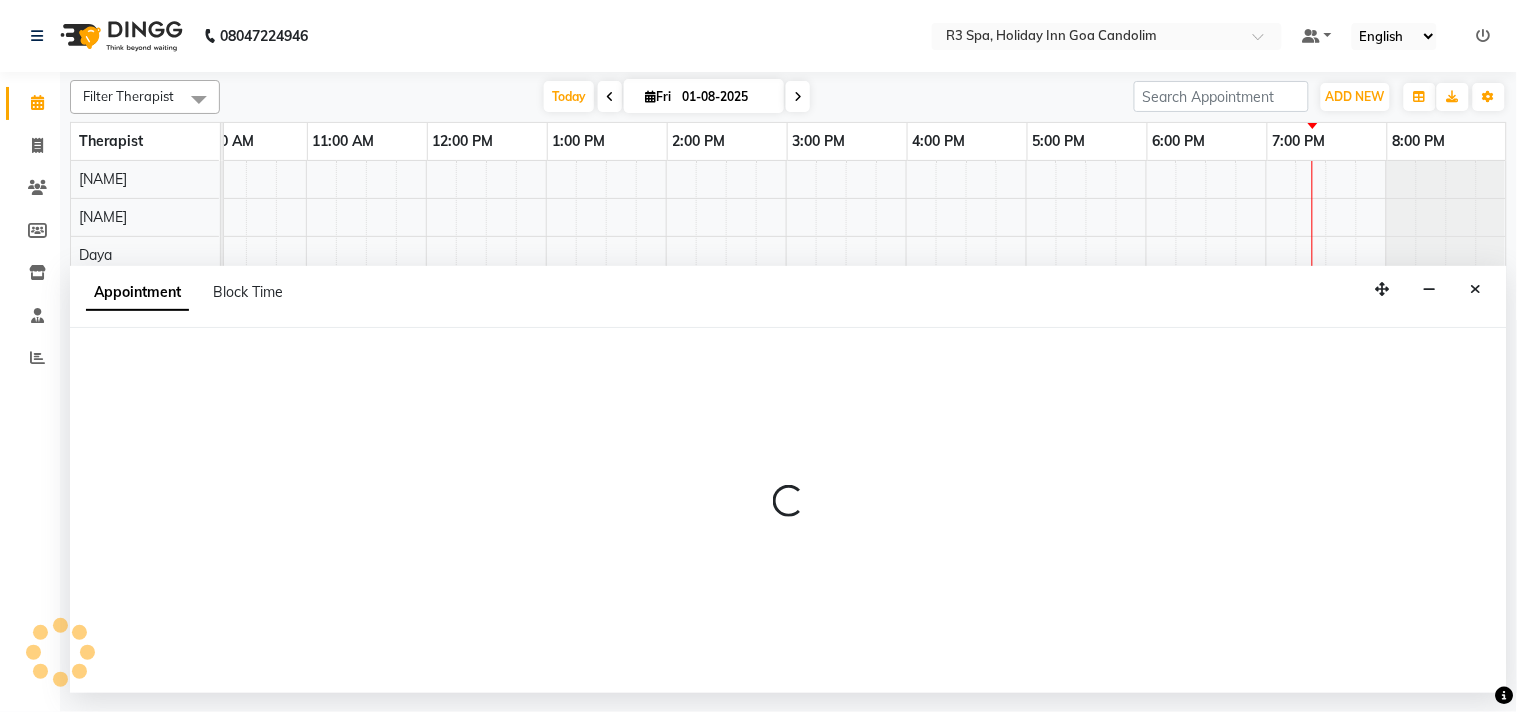 select on "71848" 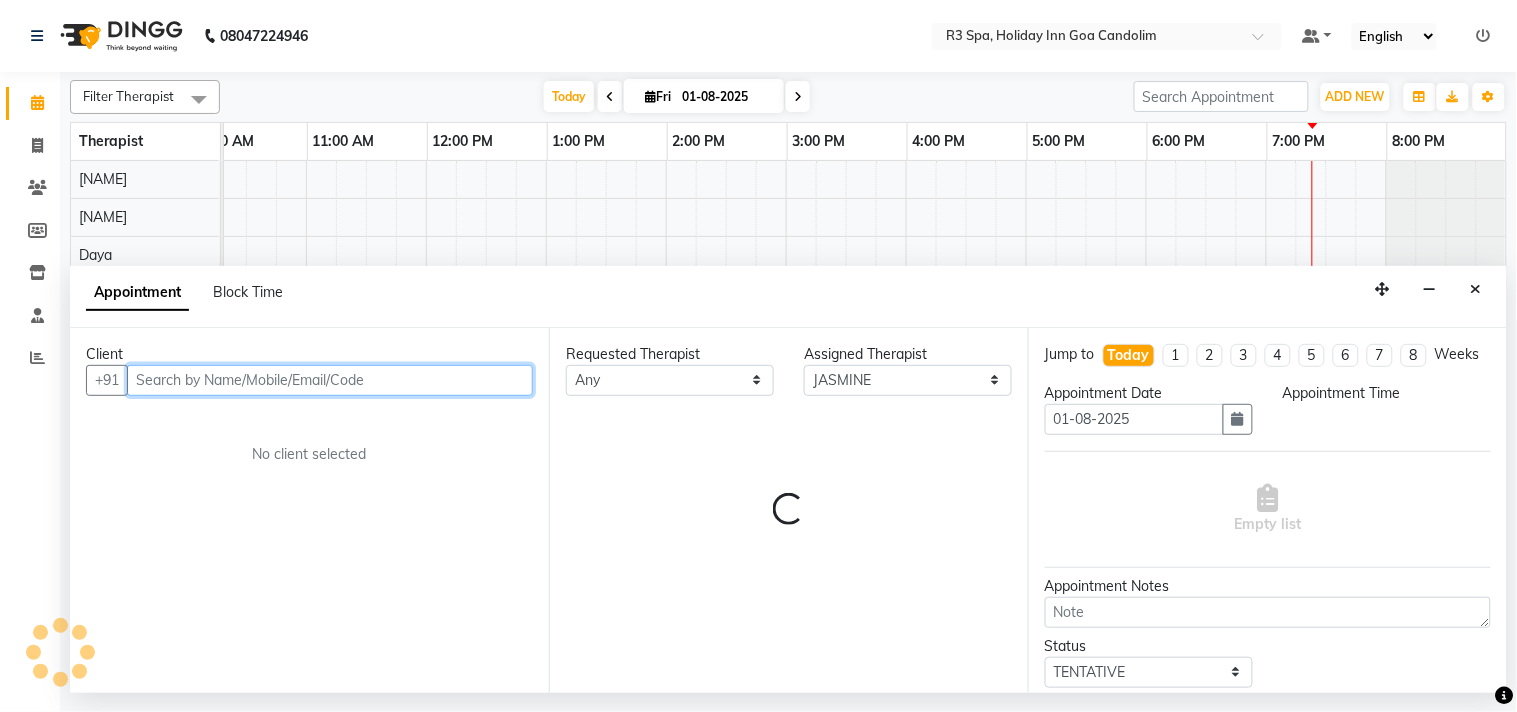 select on "1035" 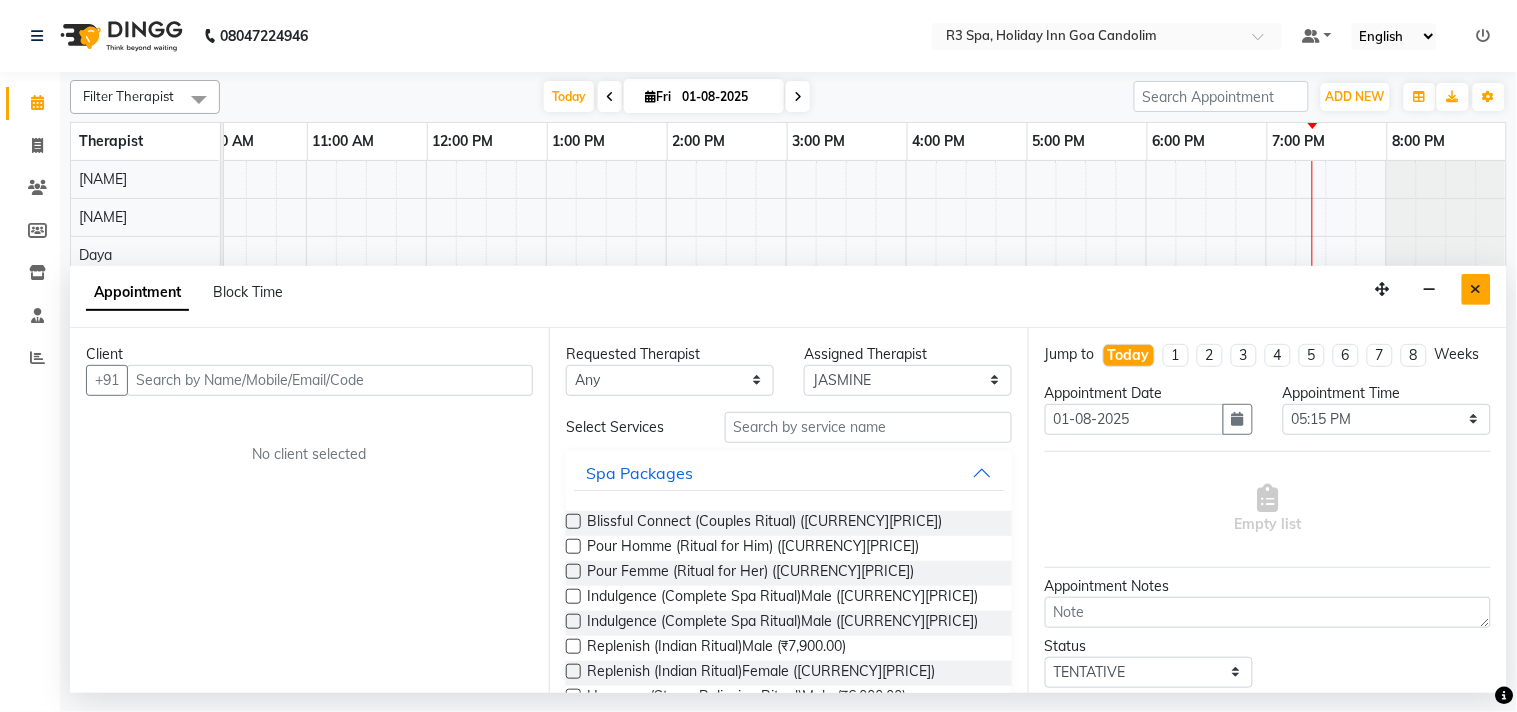 click at bounding box center [1476, 289] 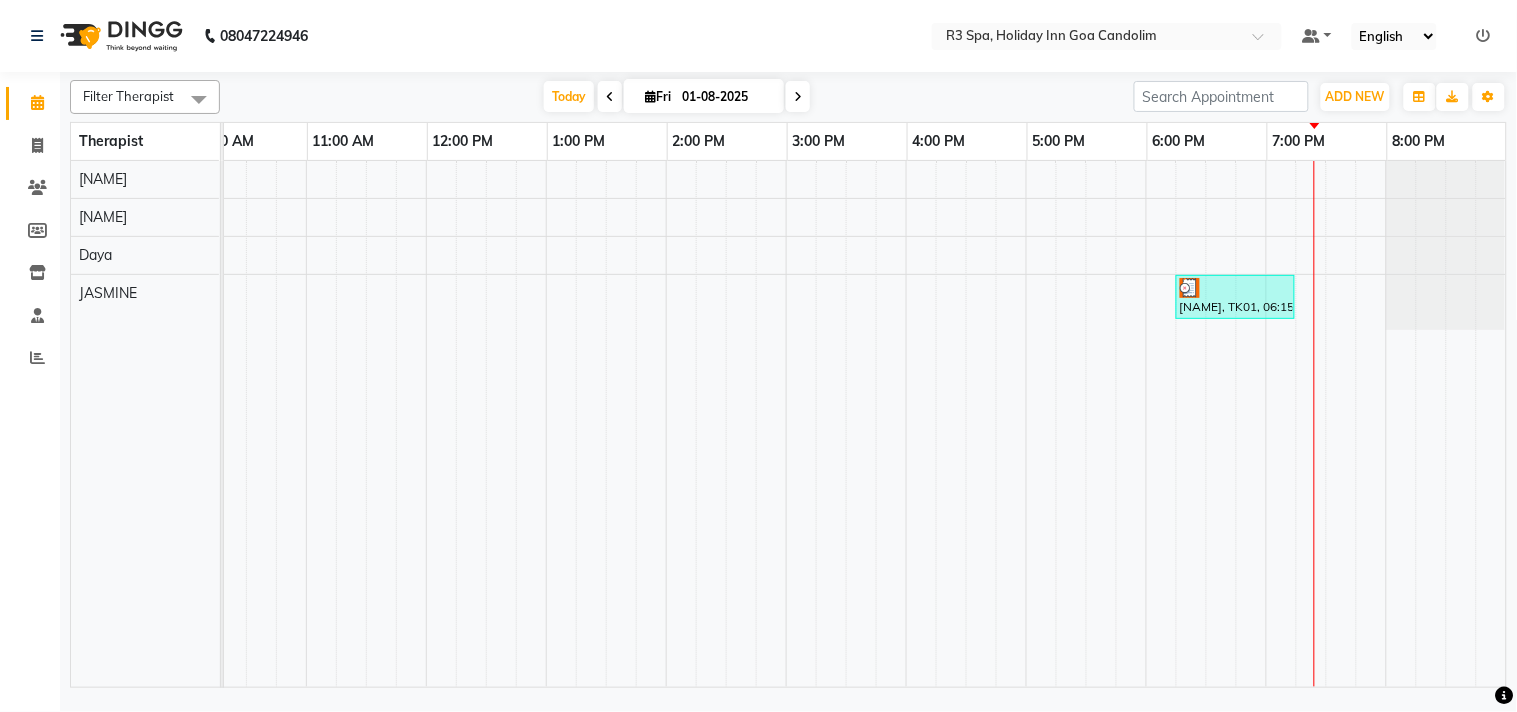 click on "[NAME], TK01, 06:15 PM-07:15 PM, Deep Tissue Repair Therapy 60 Min(Male)" at bounding box center [726, 424] 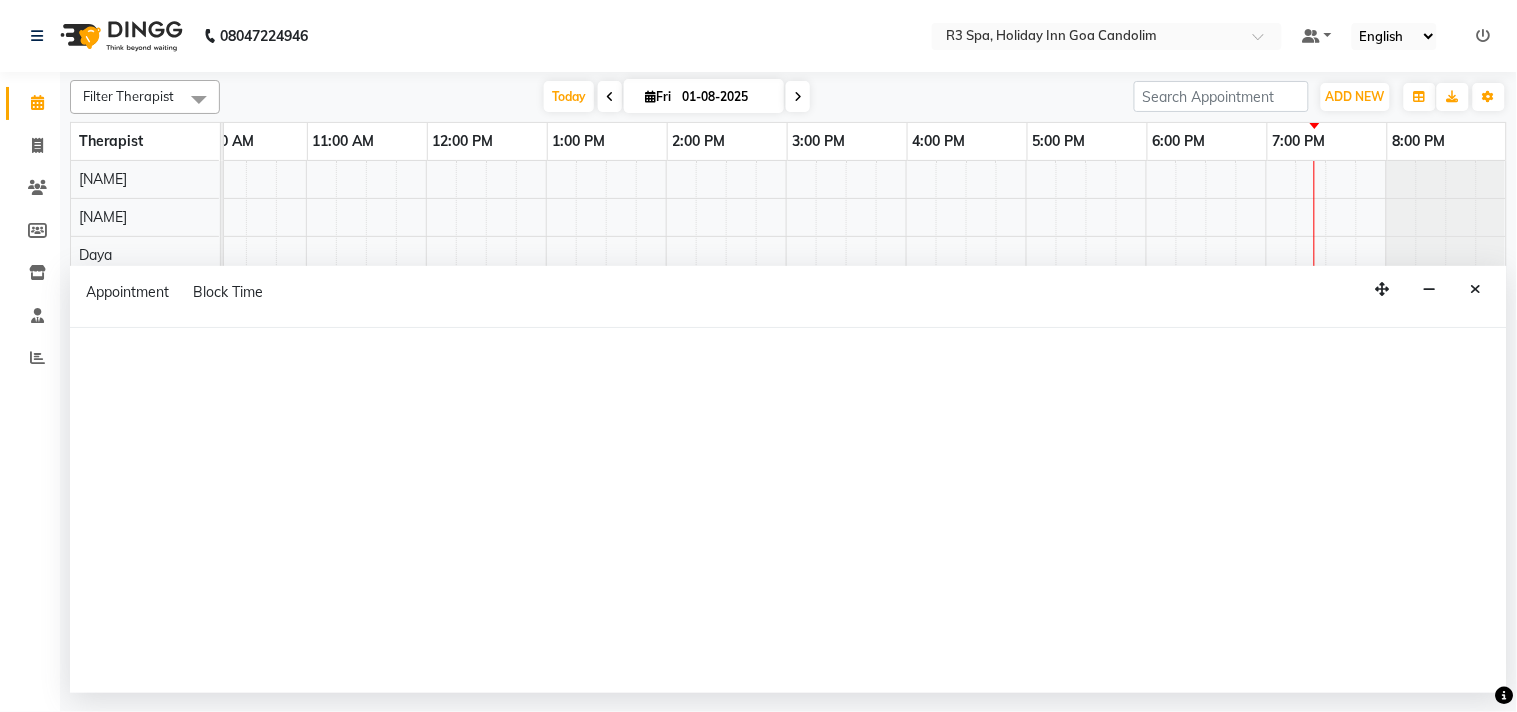 select on "71848" 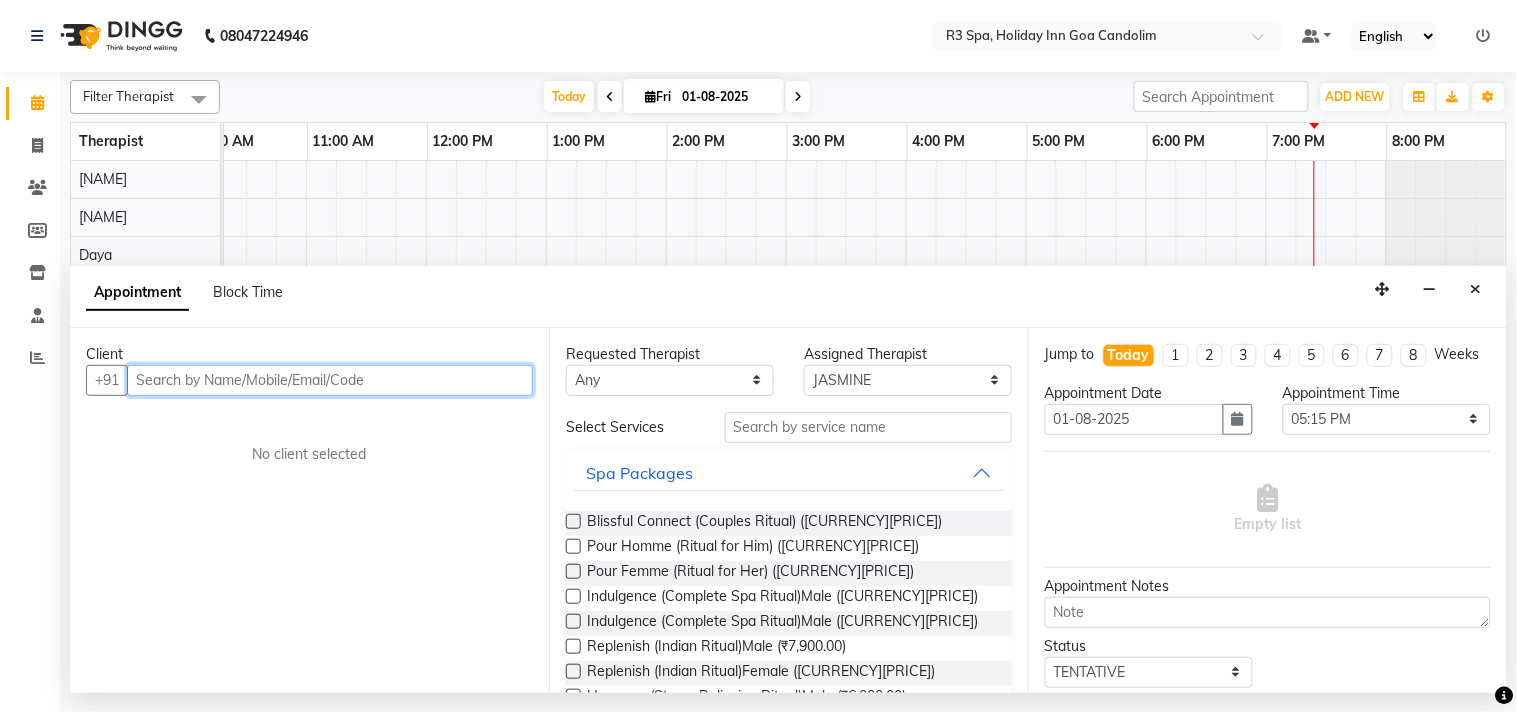 click at bounding box center [330, 380] 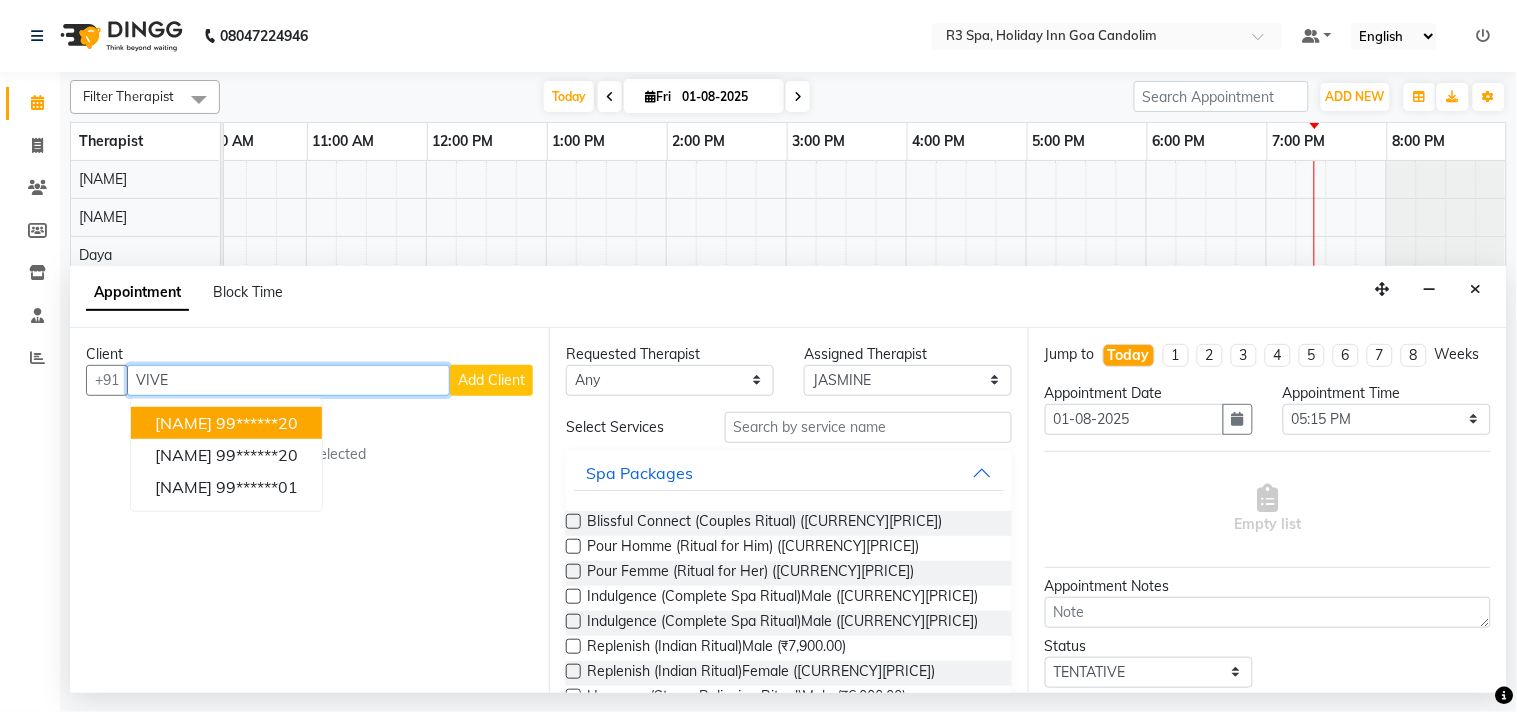 click on "99******20" at bounding box center (257, 423) 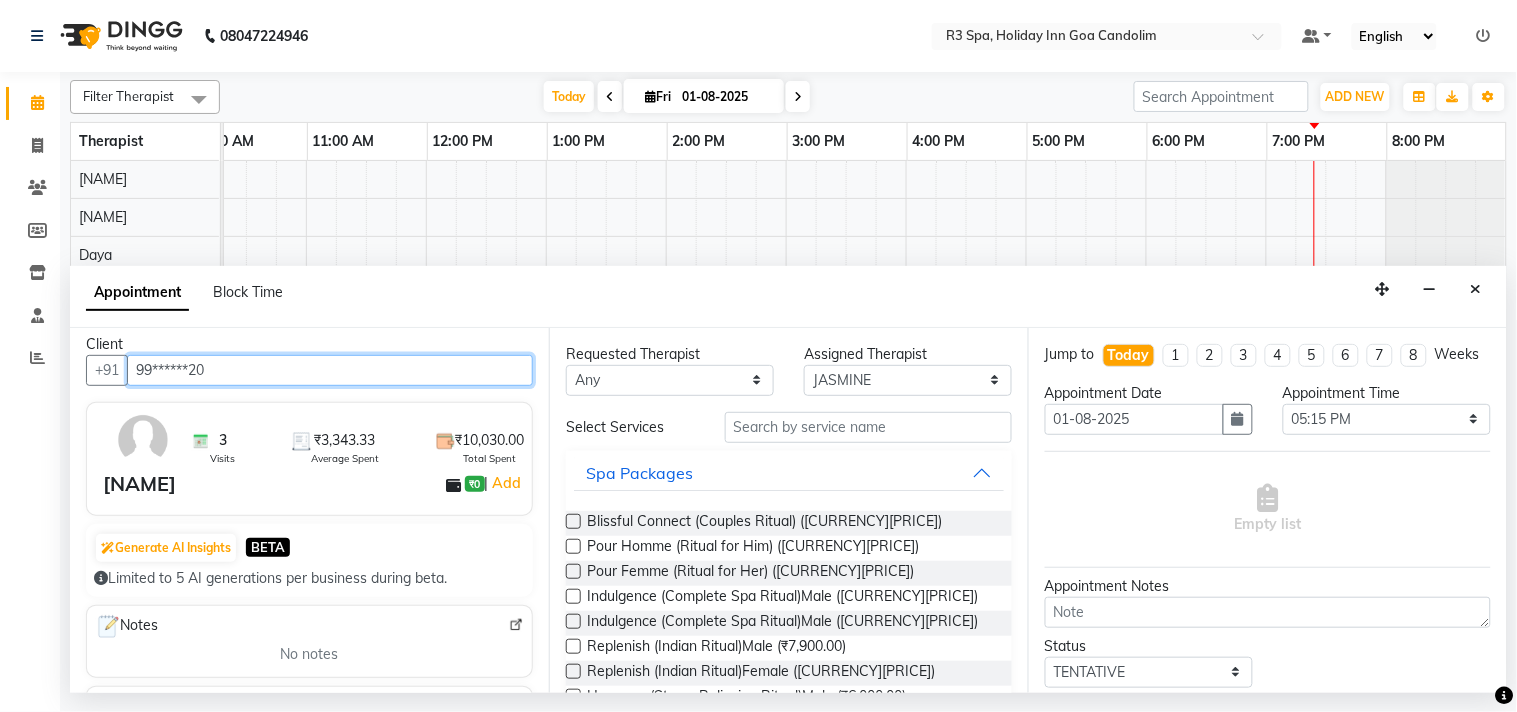 scroll, scrollTop: 0, scrollLeft: 0, axis: both 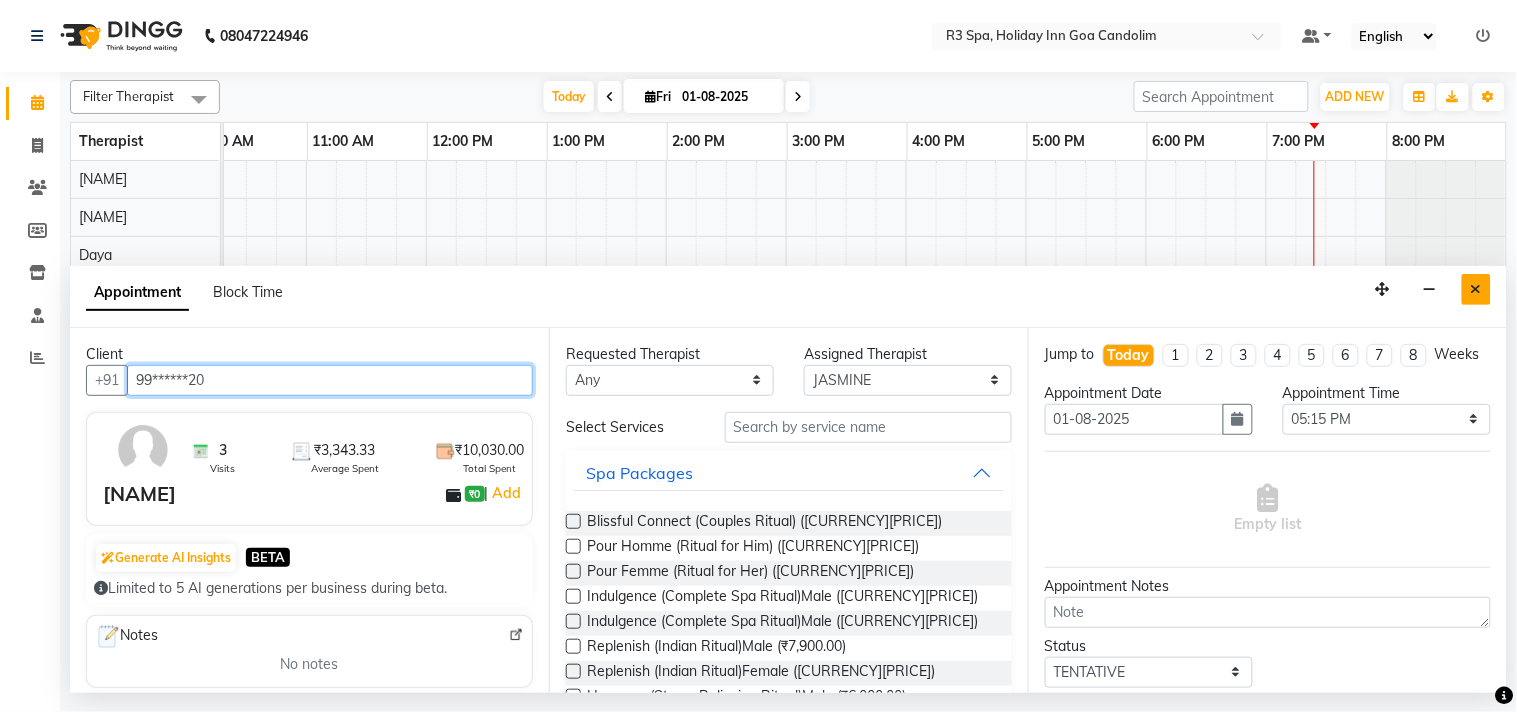 type on "99******20" 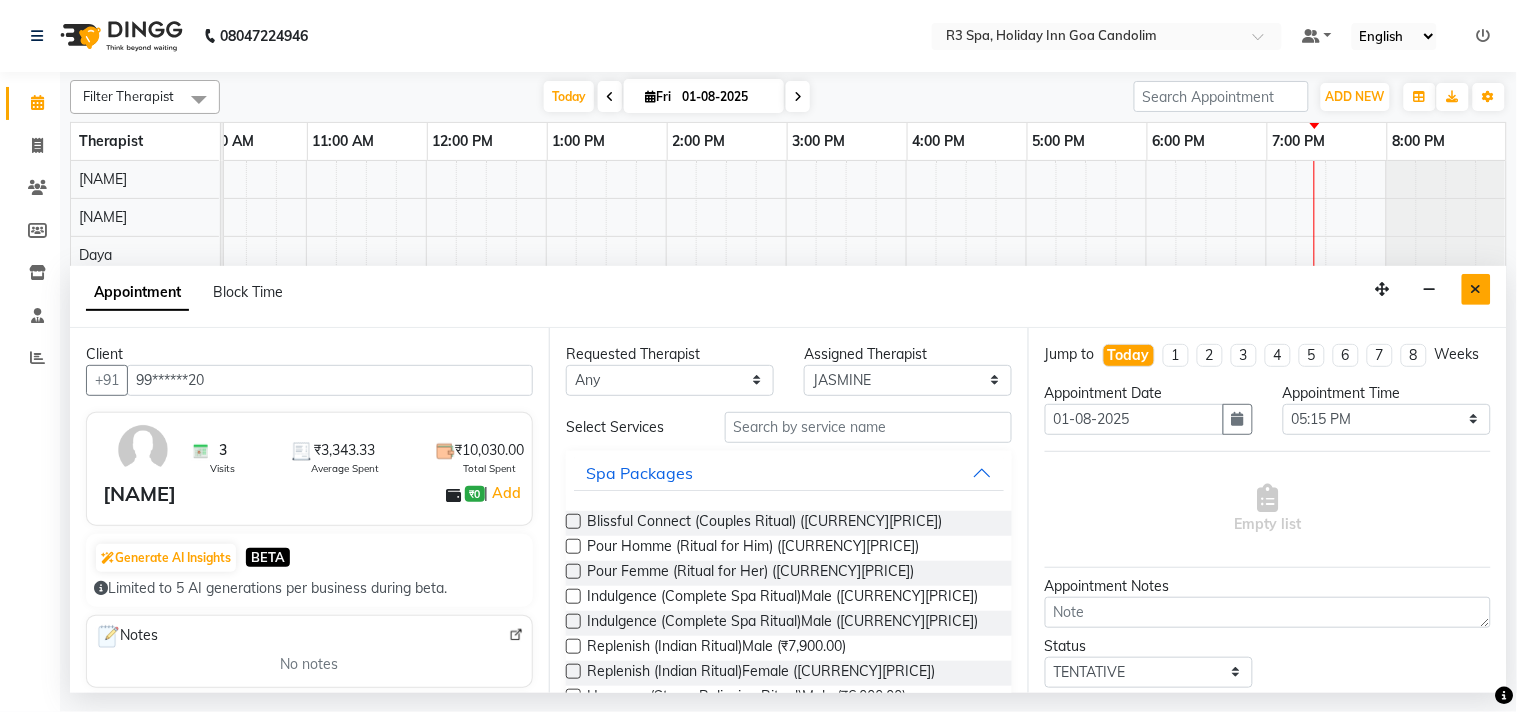 click at bounding box center [1476, 289] 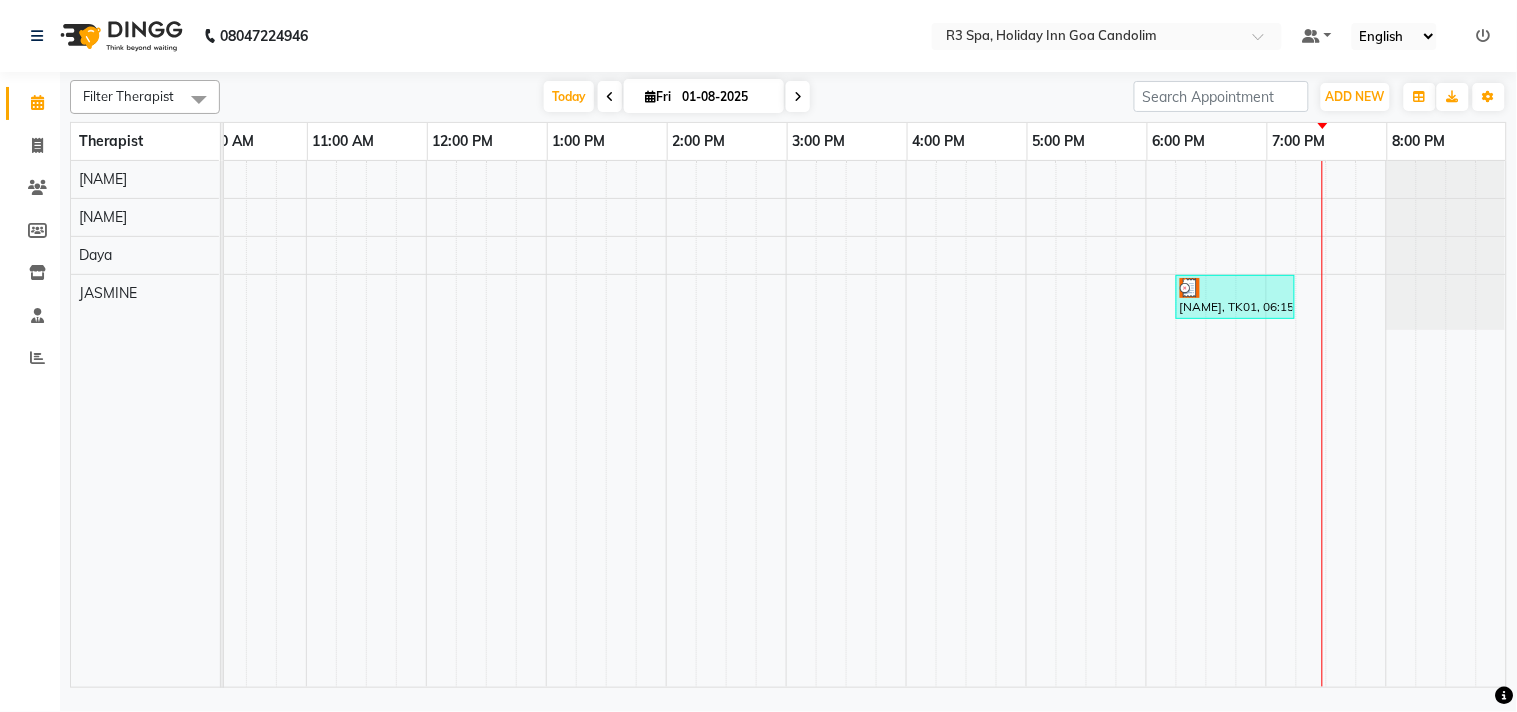 scroll, scrollTop: 0, scrollLeft: 5, axis: horizontal 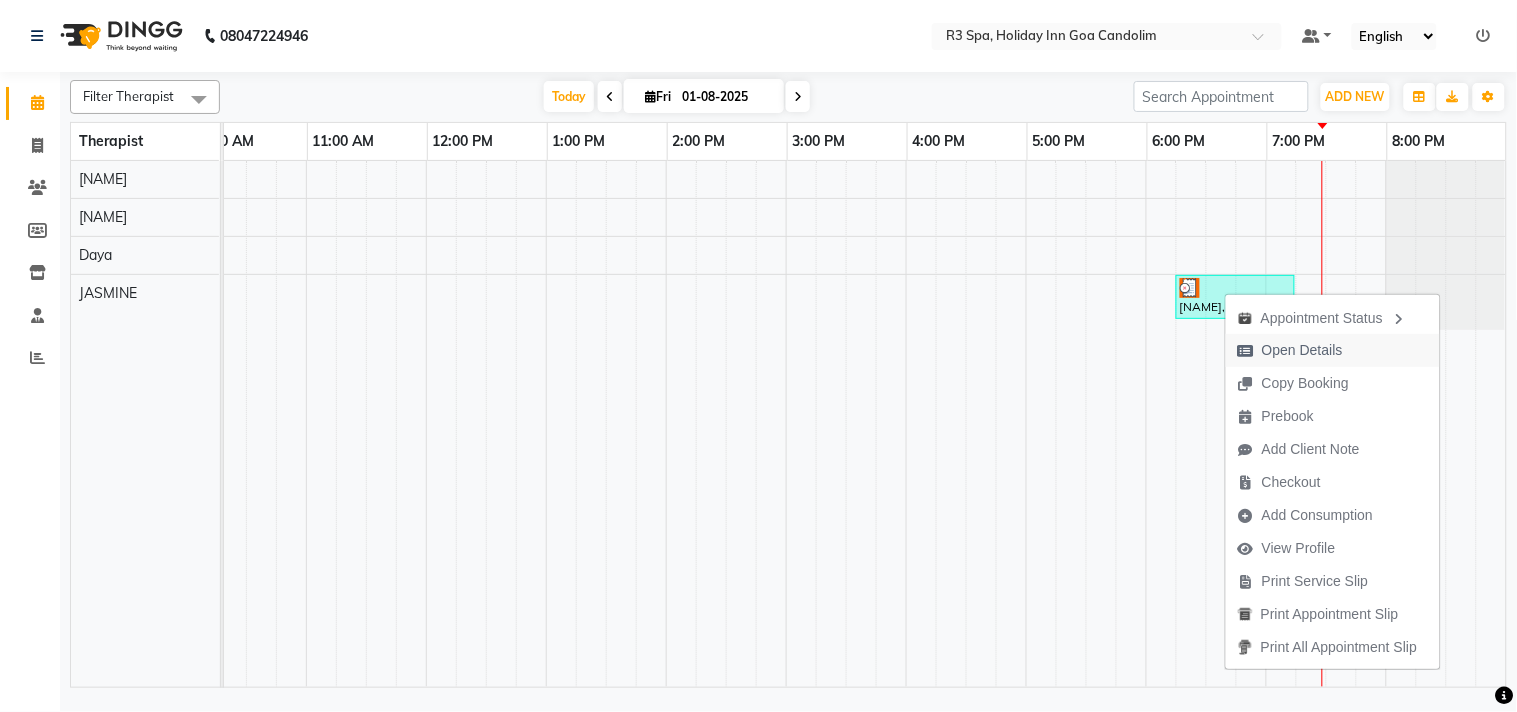 click on "Open Details" at bounding box center (1302, 350) 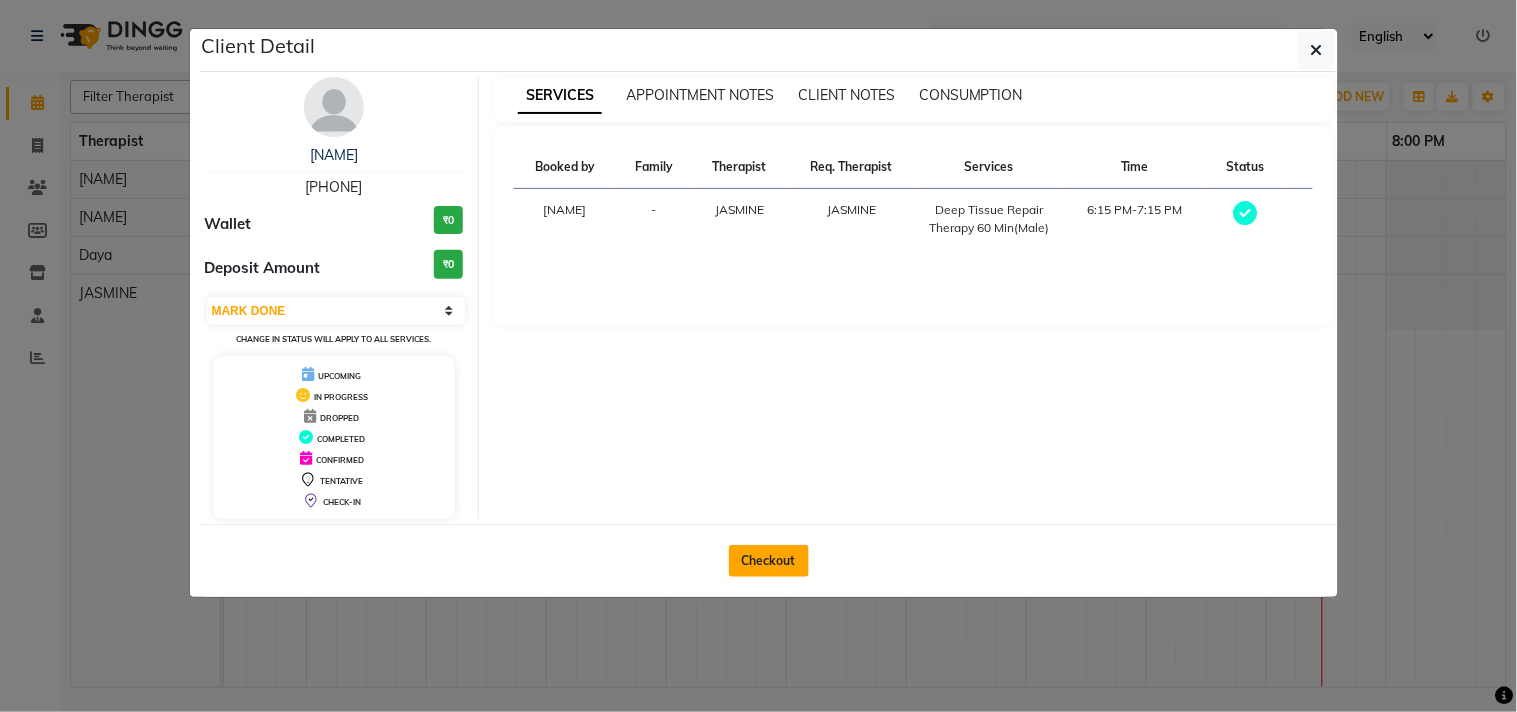 click on "Checkout" 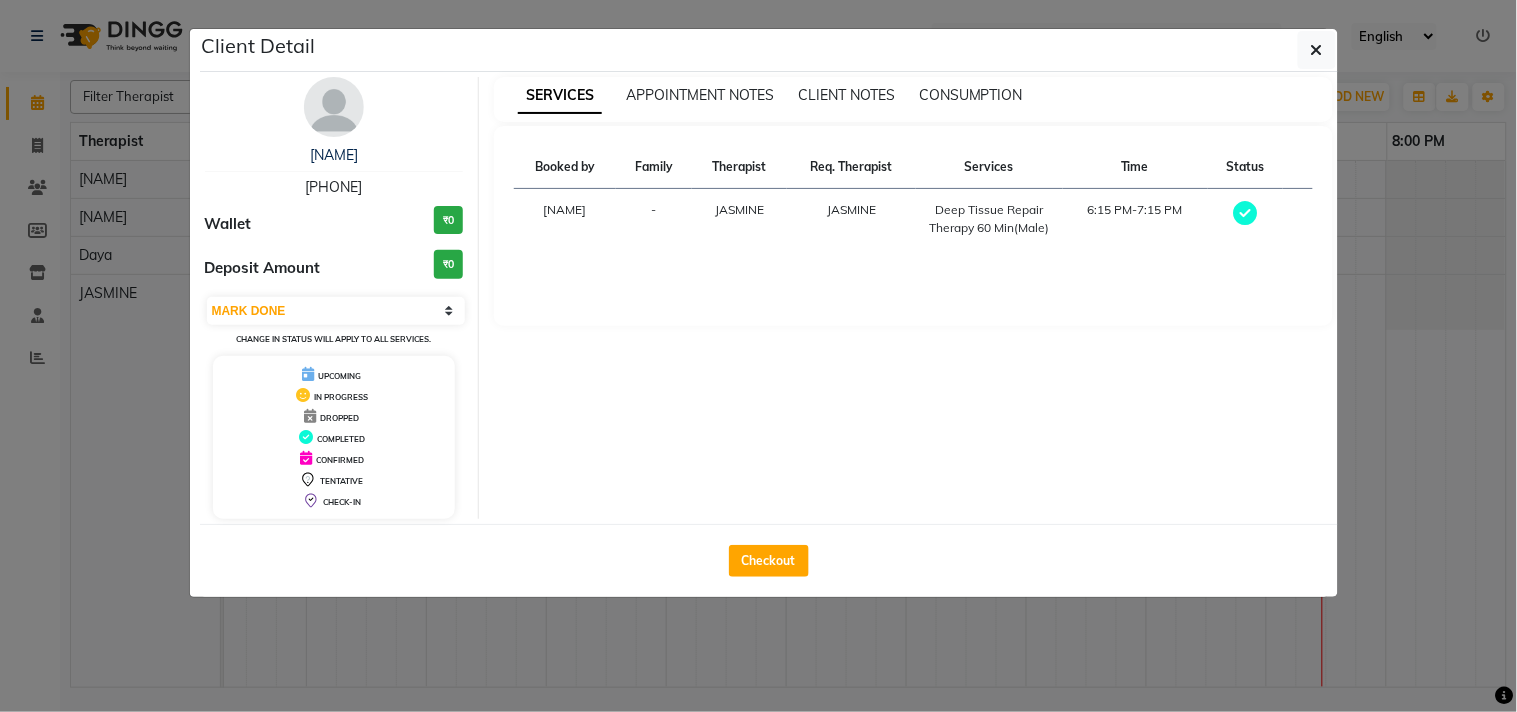 select on "[NUMBER]" 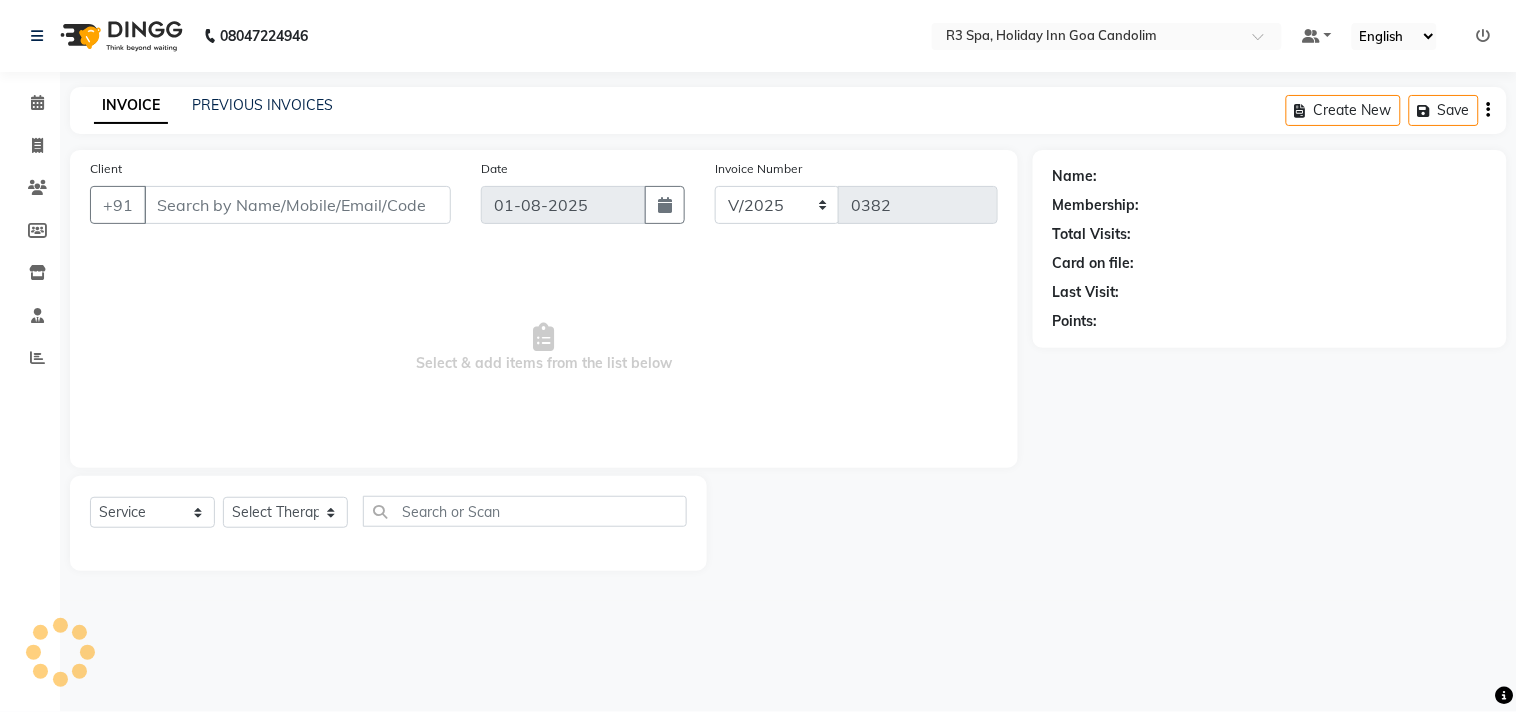 type on "99******20" 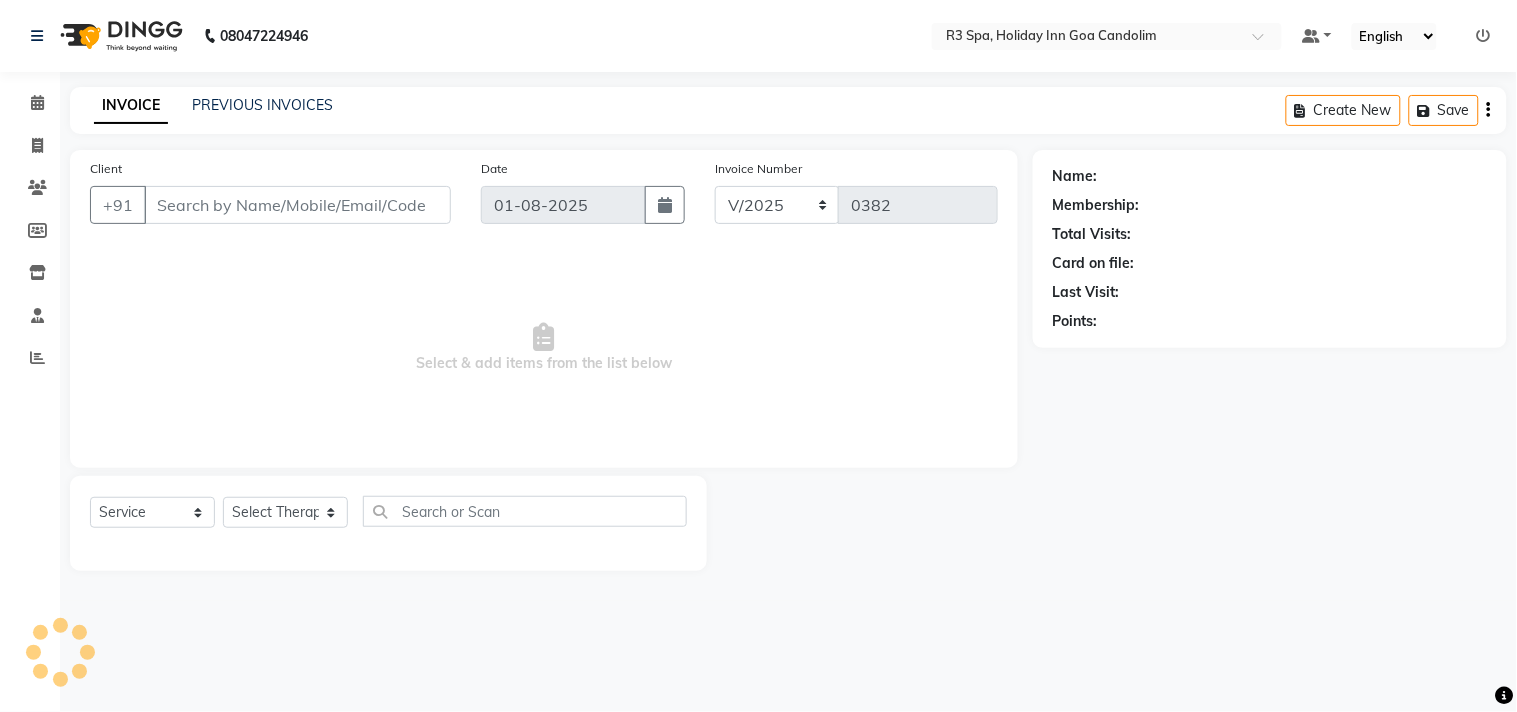 select on "71848" 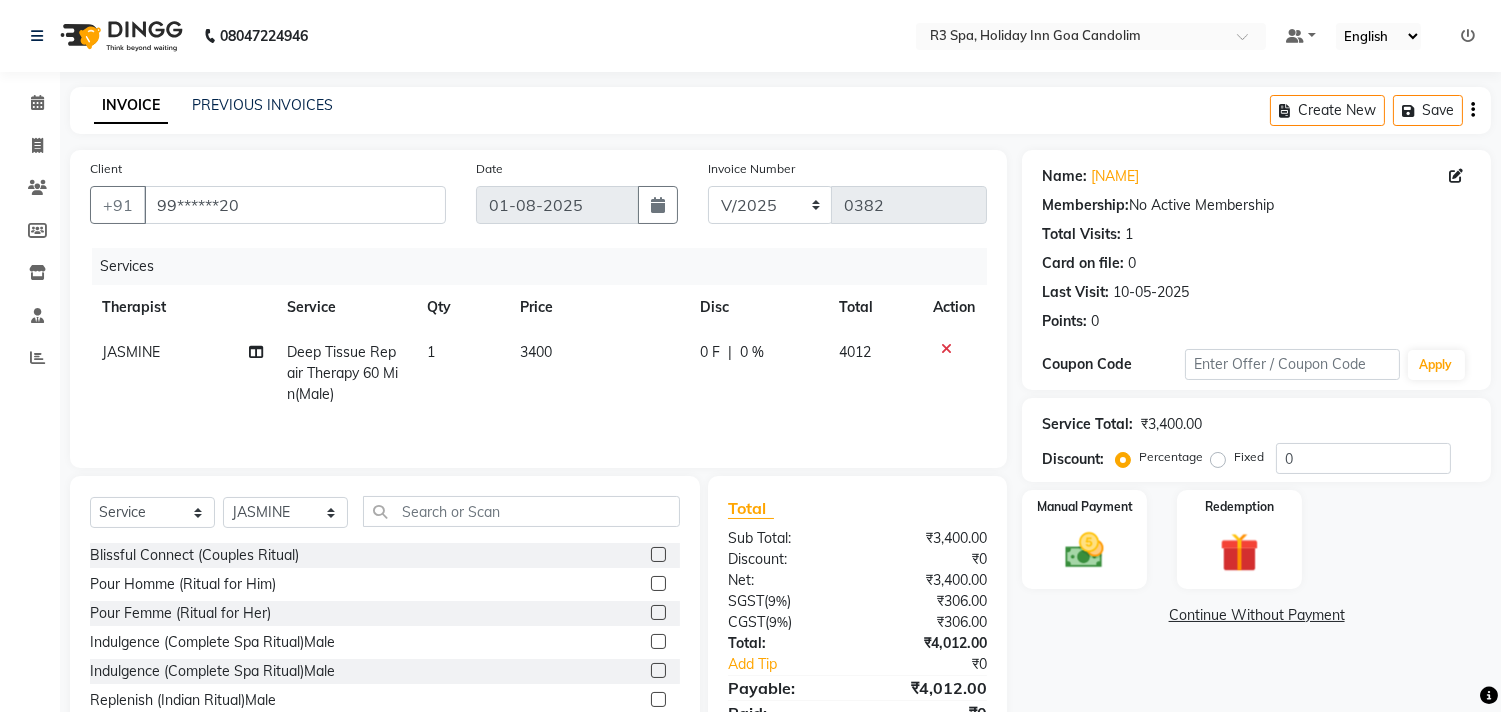 click on "0 F | 0 %" 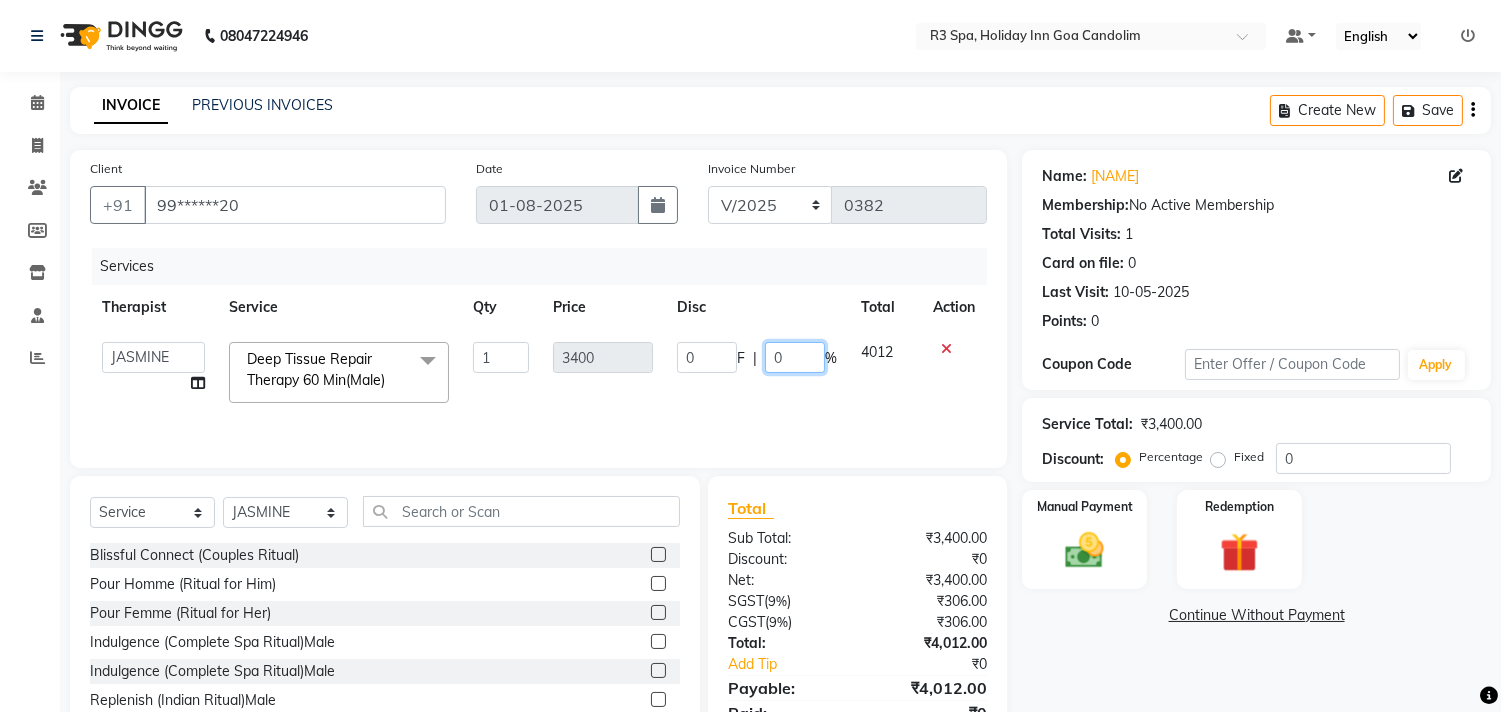 click on "0" 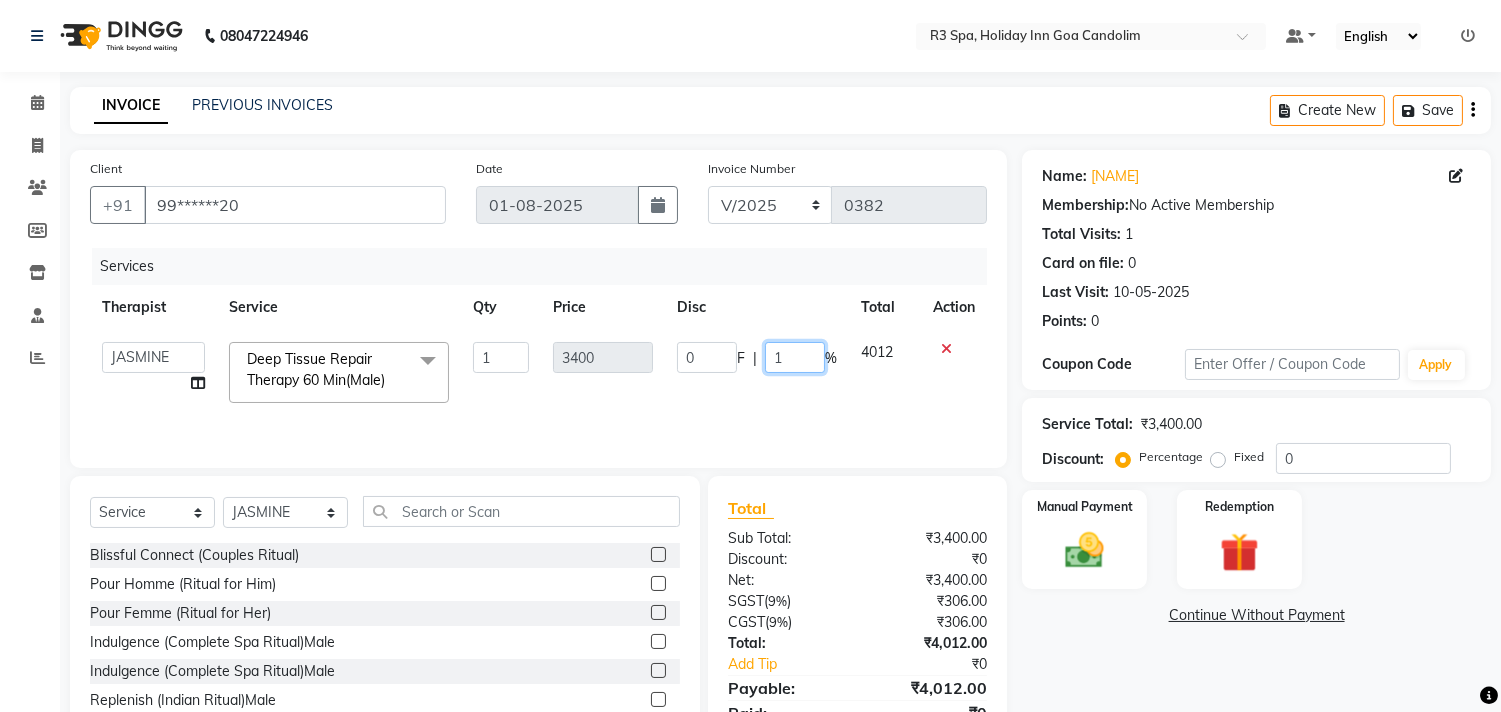 type on "15" 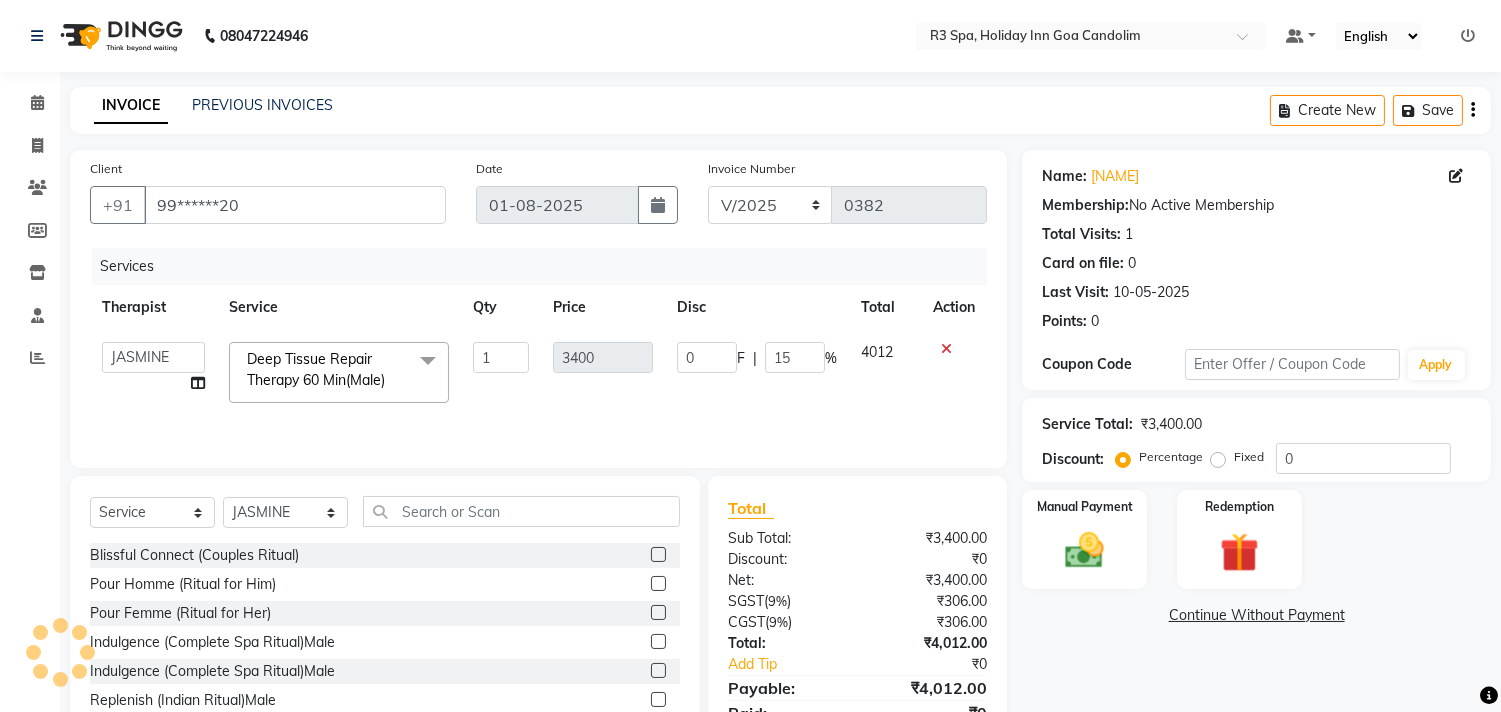click on "Total" 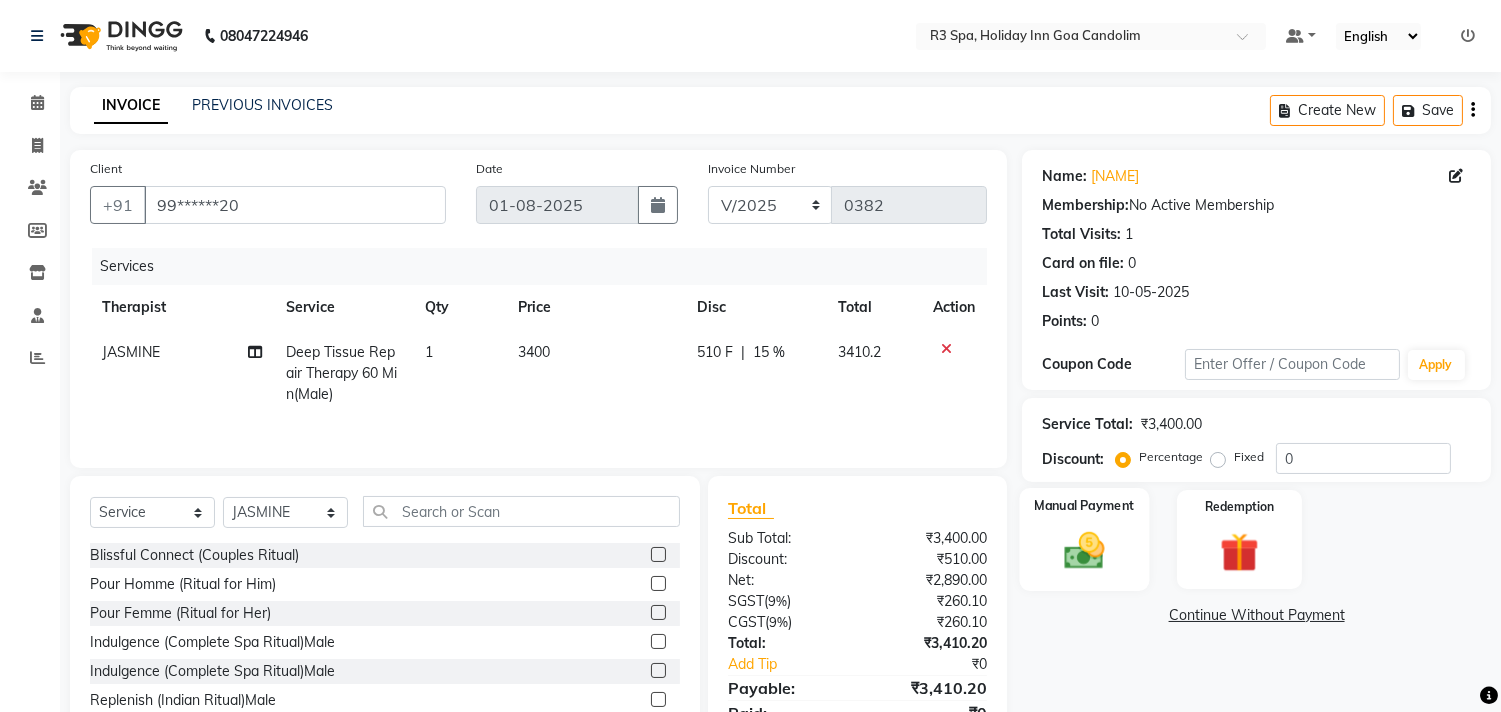 click 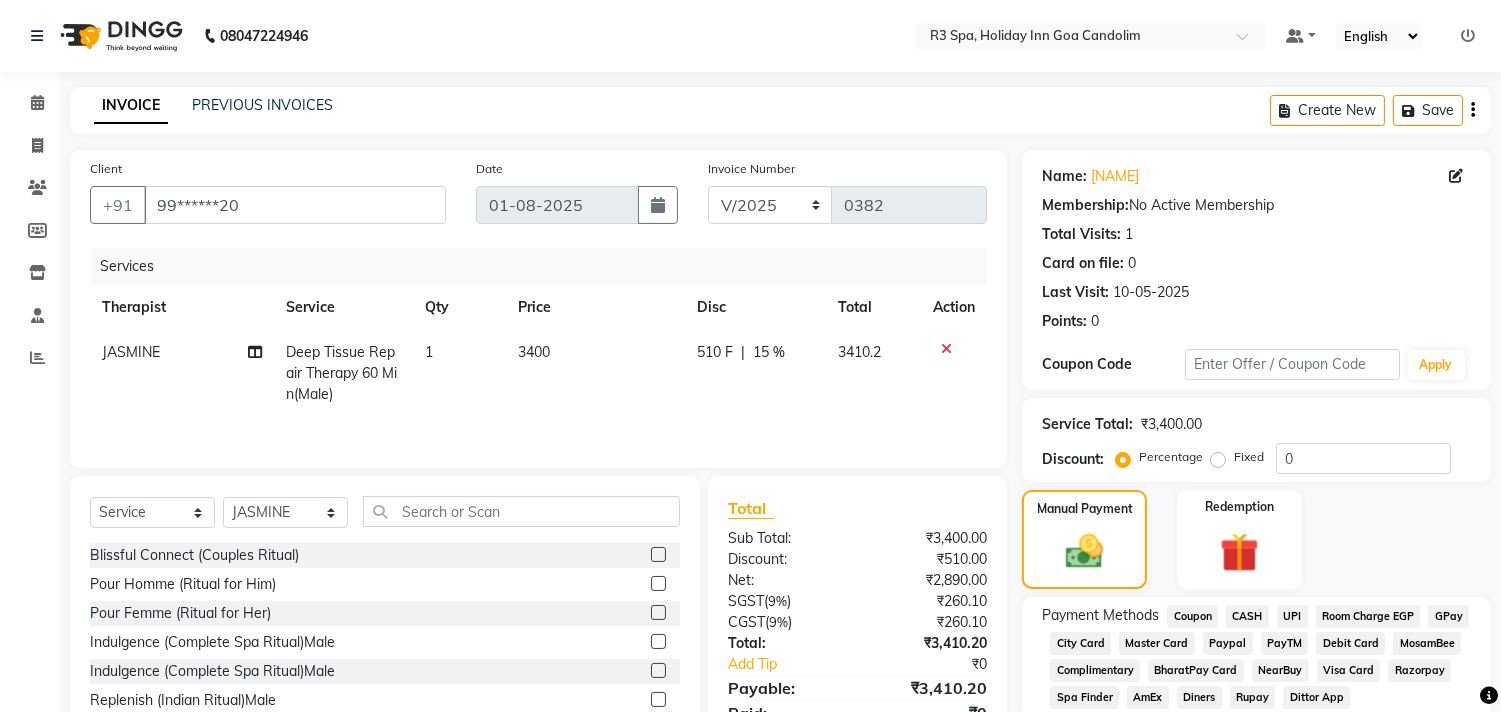 click on "CASH" 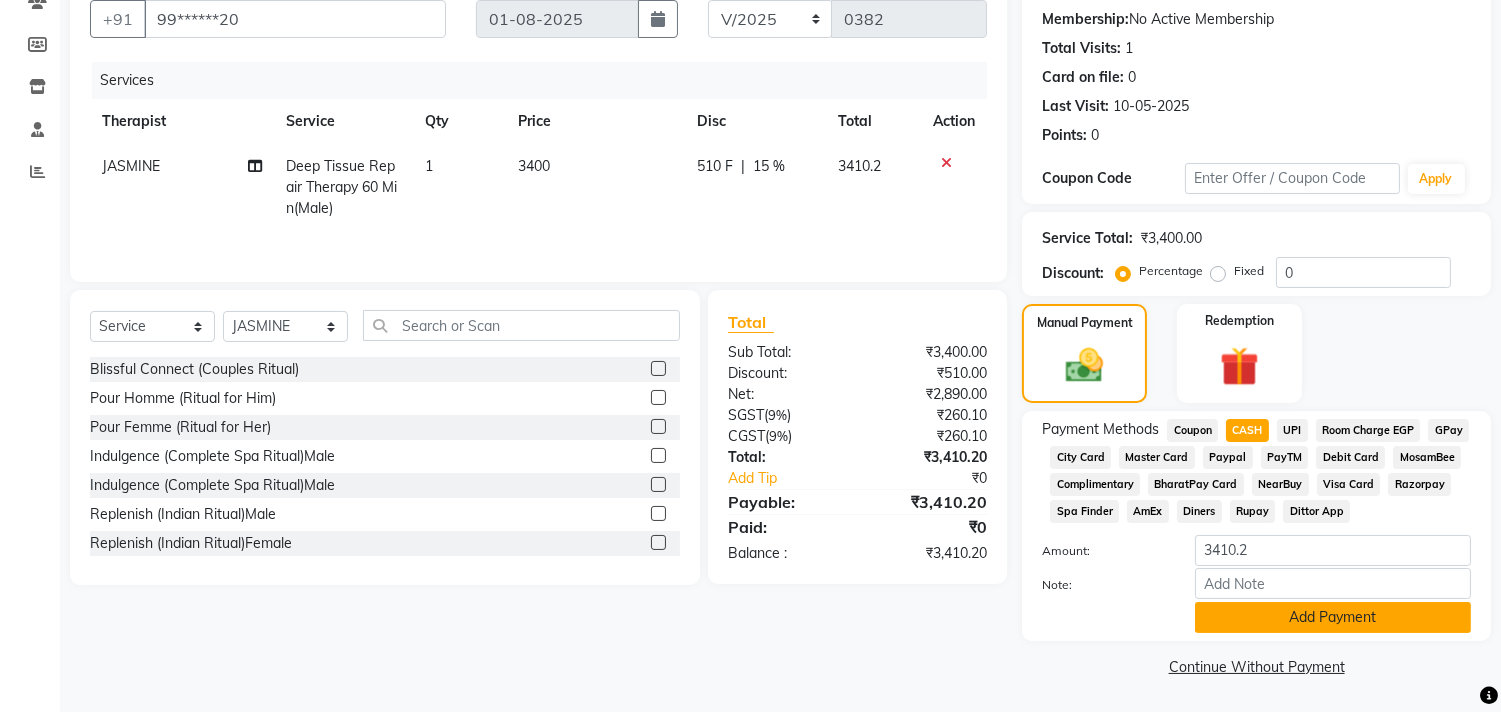 click on "Add Payment" 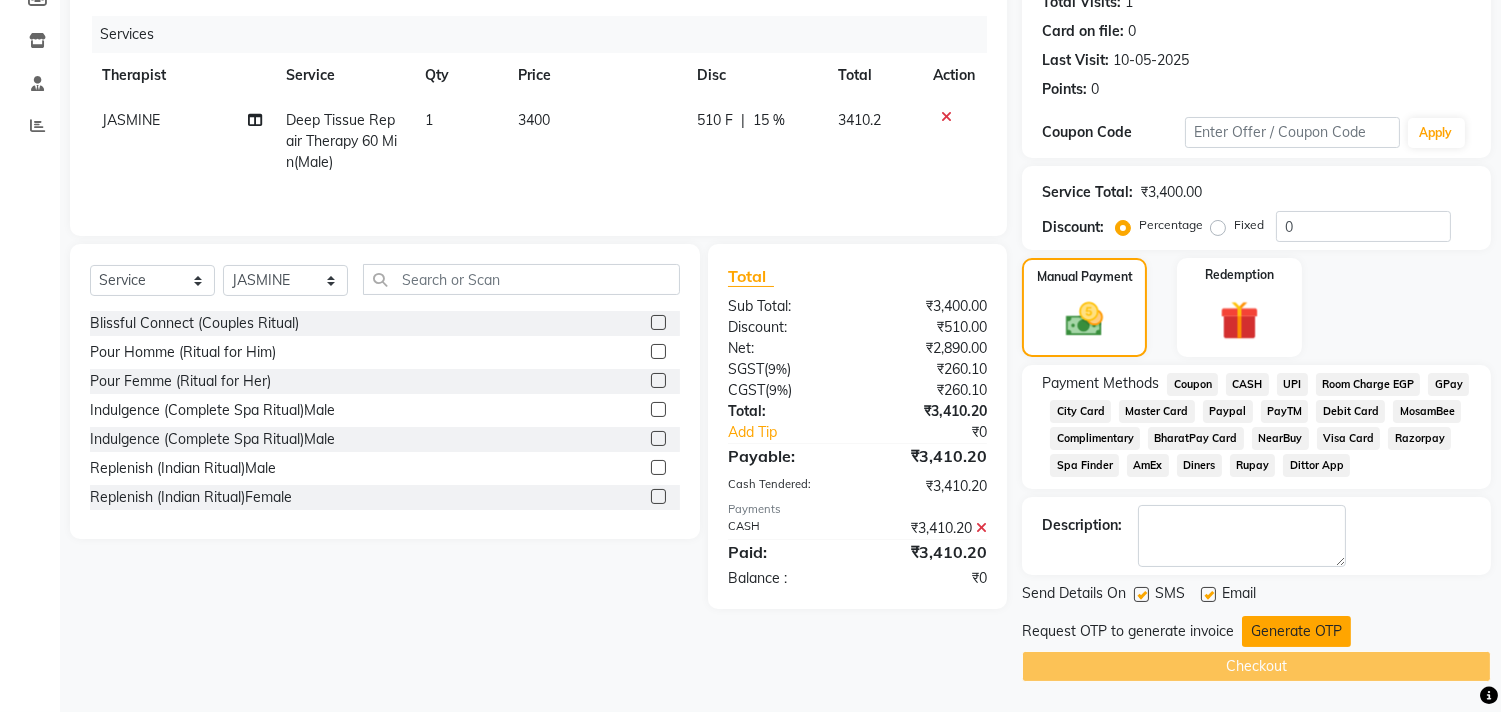 click on "Generate OTP" 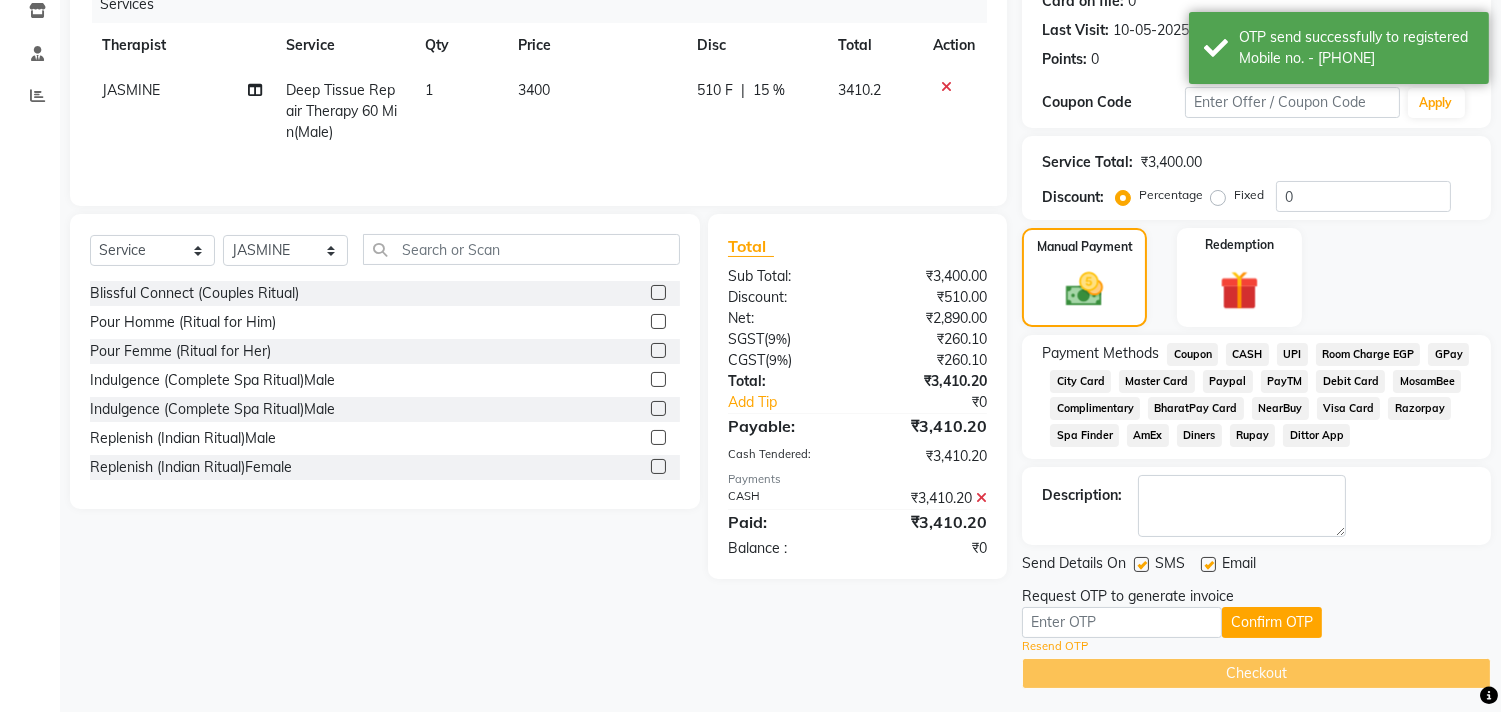 scroll, scrollTop: 270, scrollLeft: 0, axis: vertical 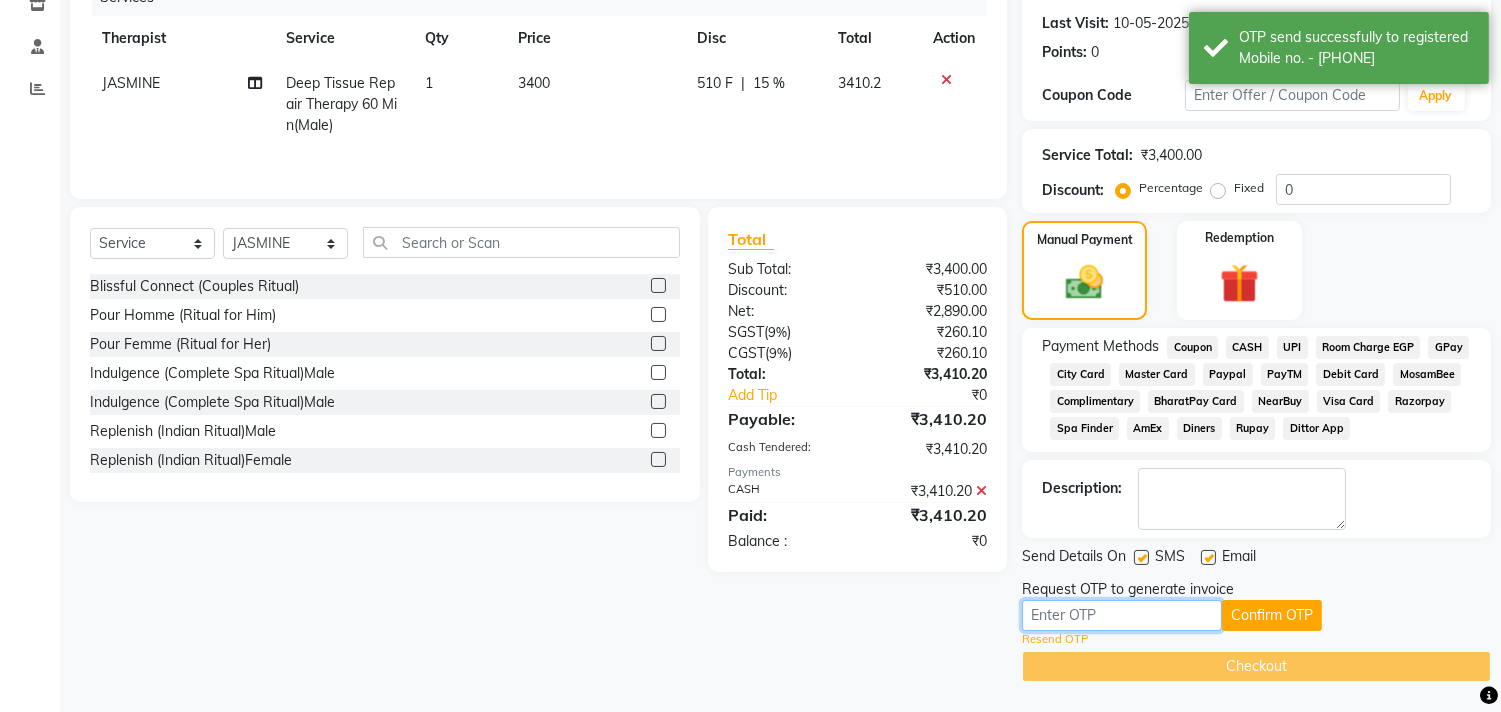 click at bounding box center [1122, 615] 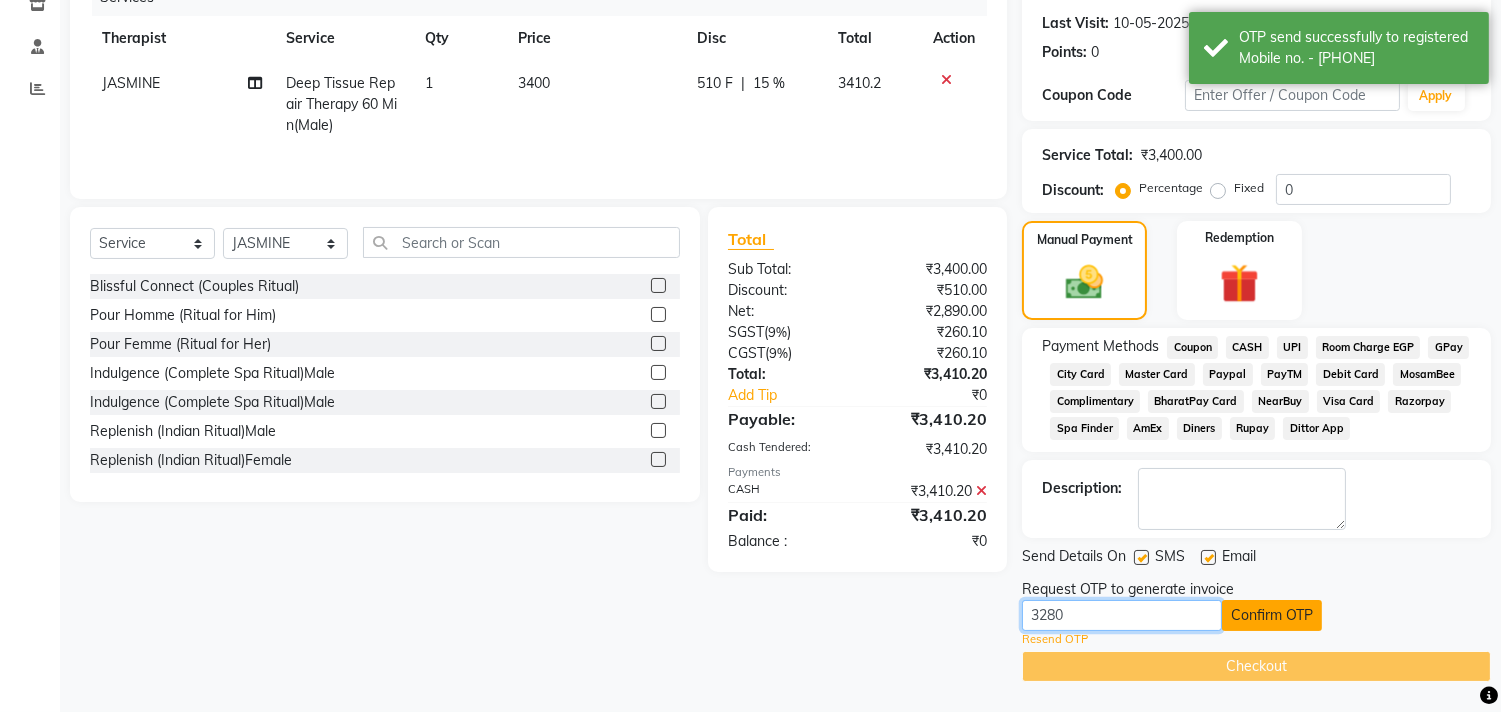 type on "3280" 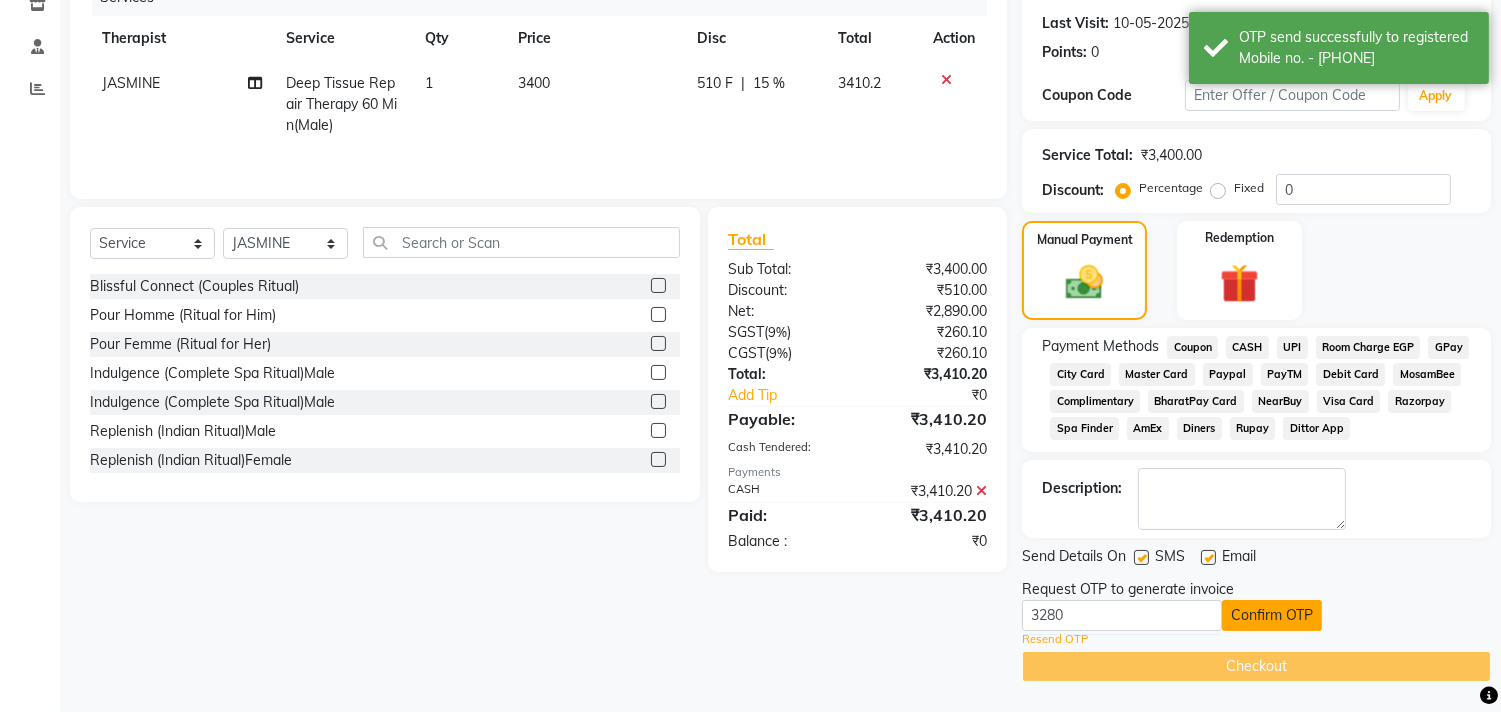 click on "Confirm OTP" 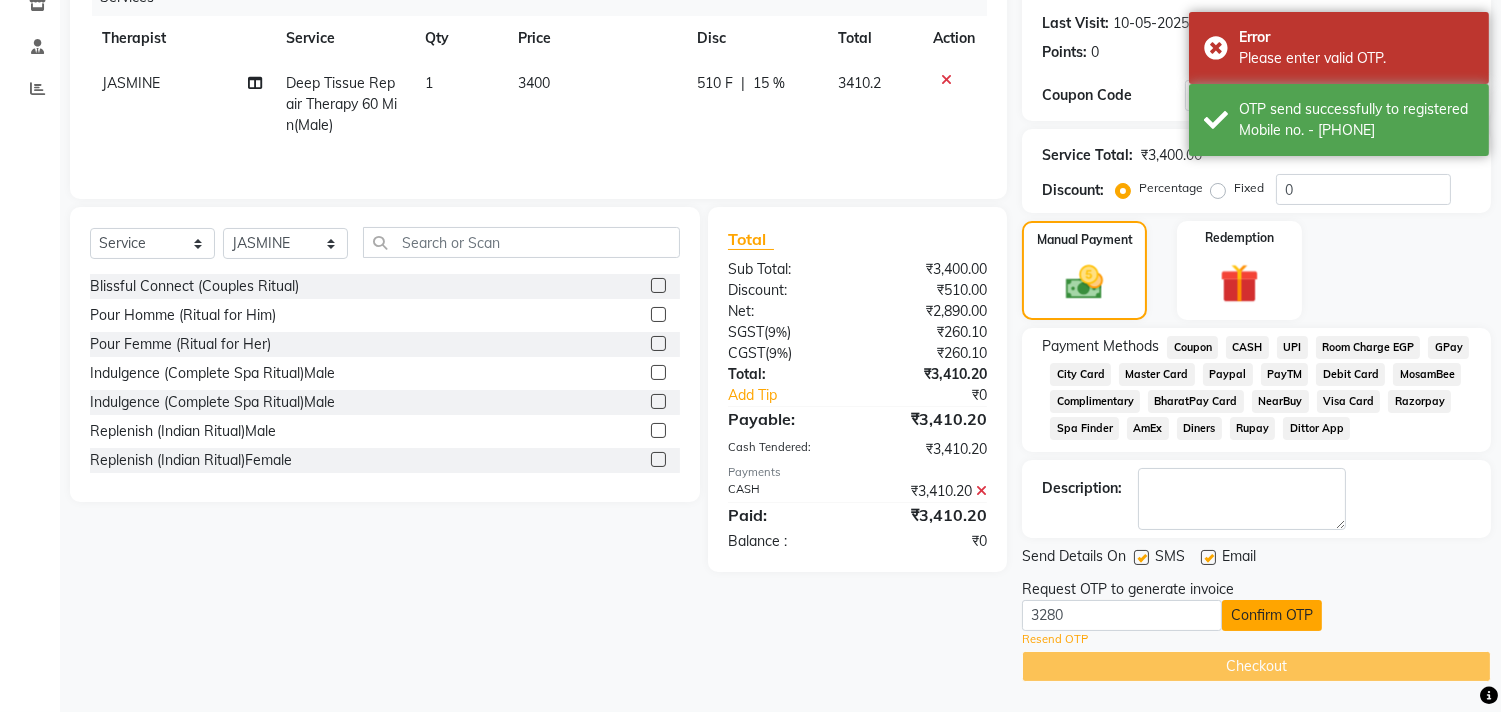 click on "Confirm OTP" 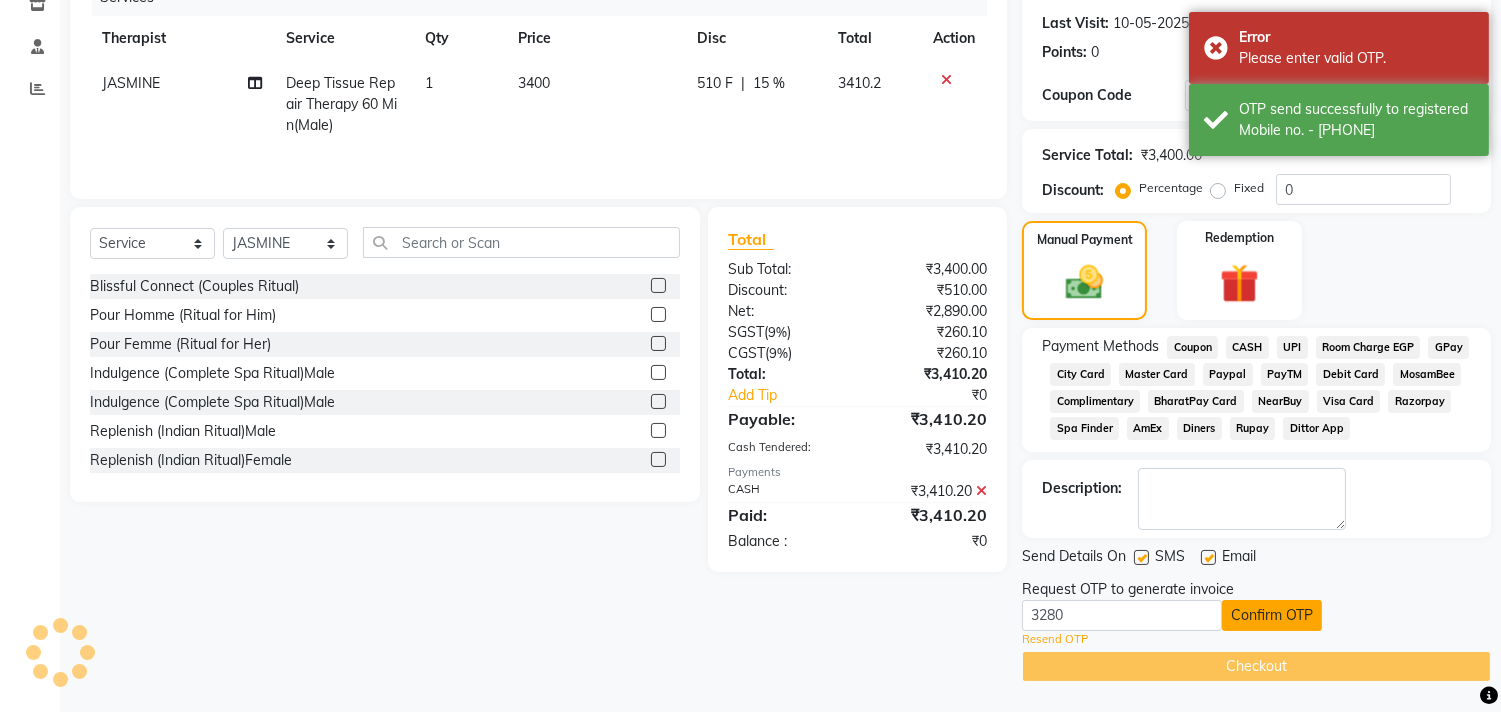 click on "Confirm OTP" 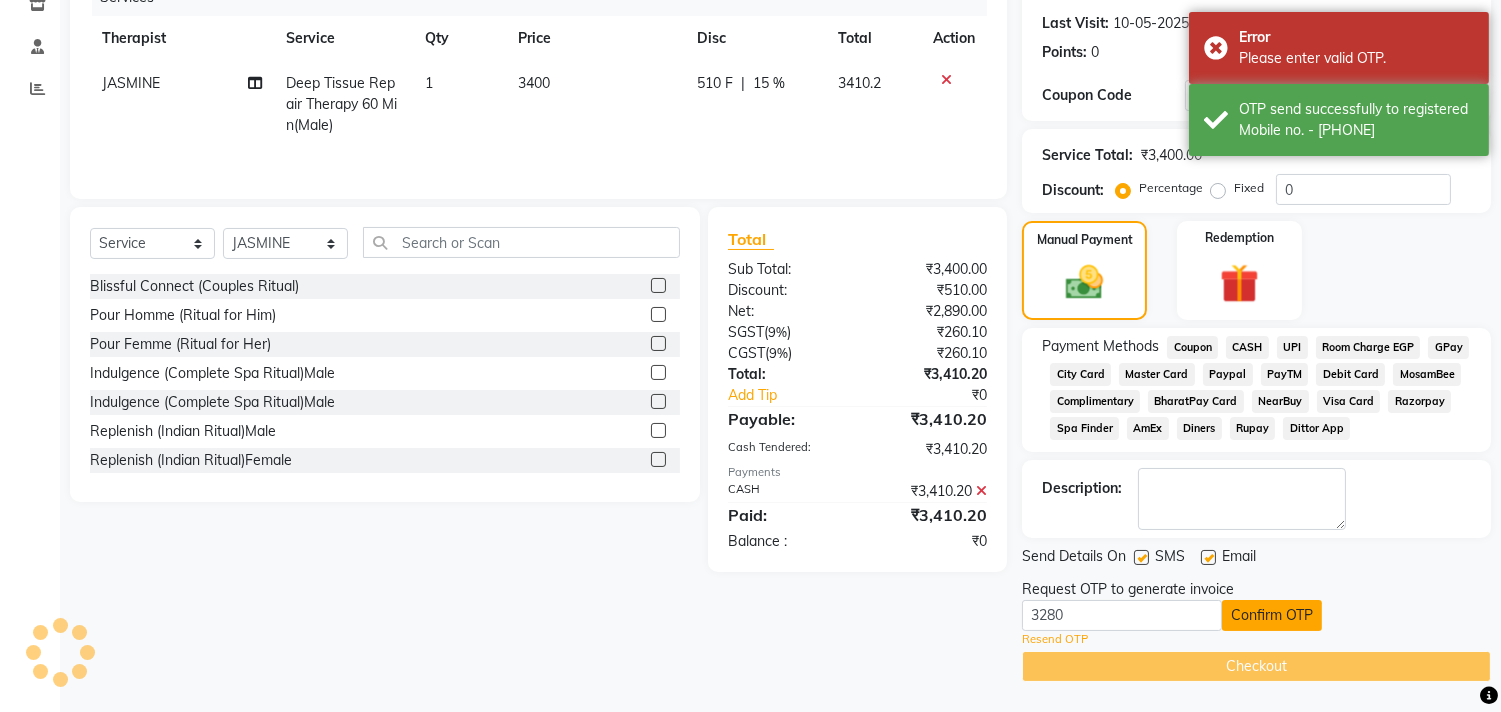 click on "Confirm OTP" 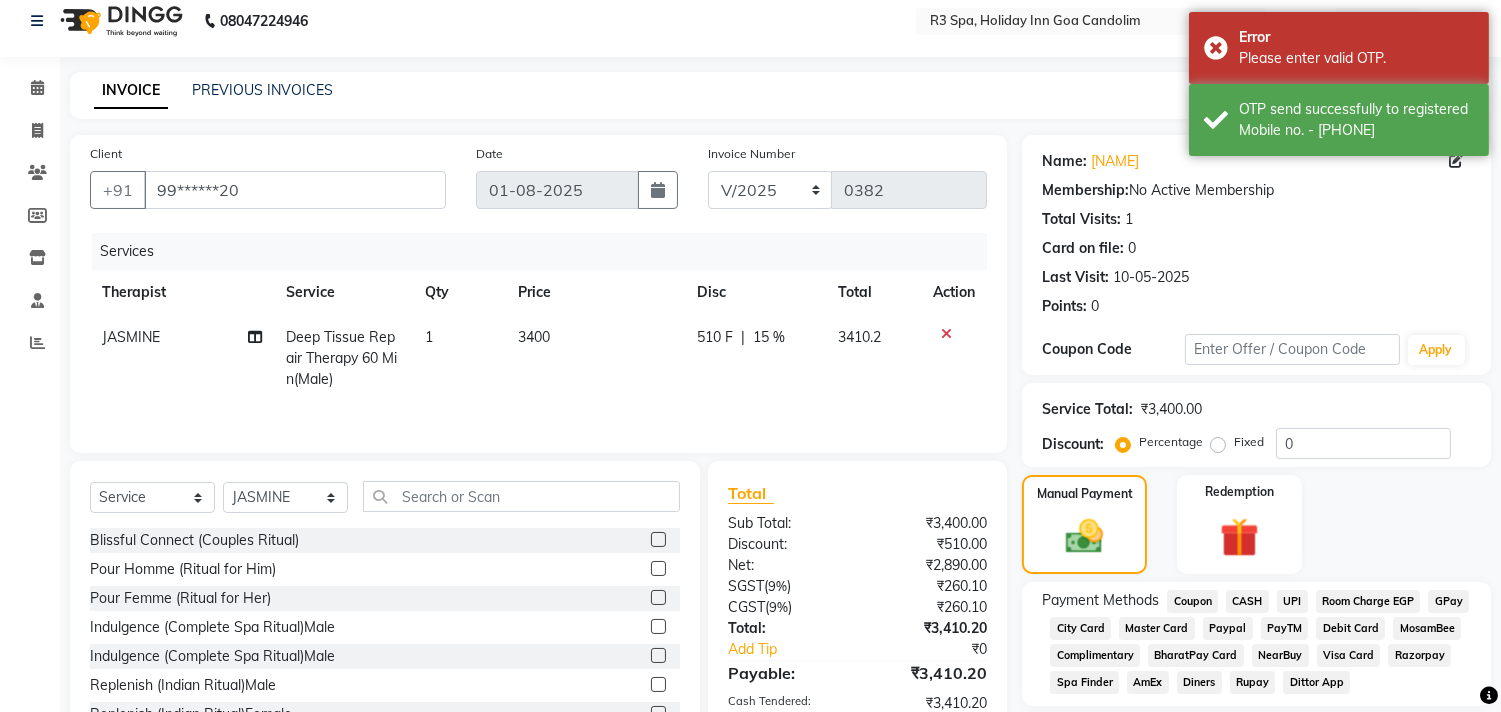 scroll, scrollTop: 0, scrollLeft: 0, axis: both 